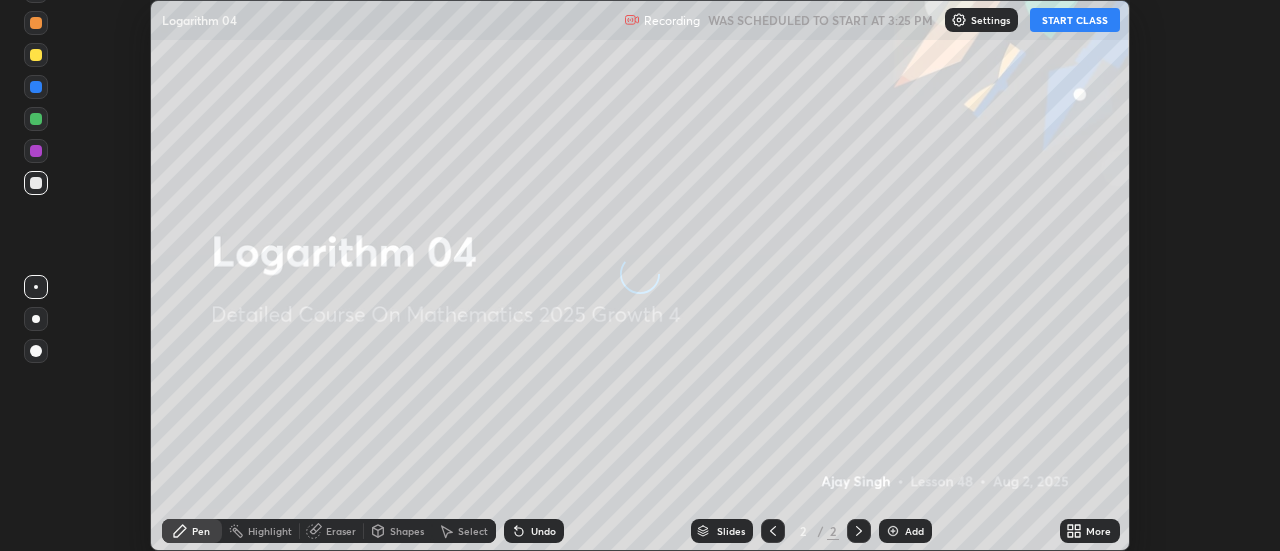 scroll, scrollTop: 0, scrollLeft: 0, axis: both 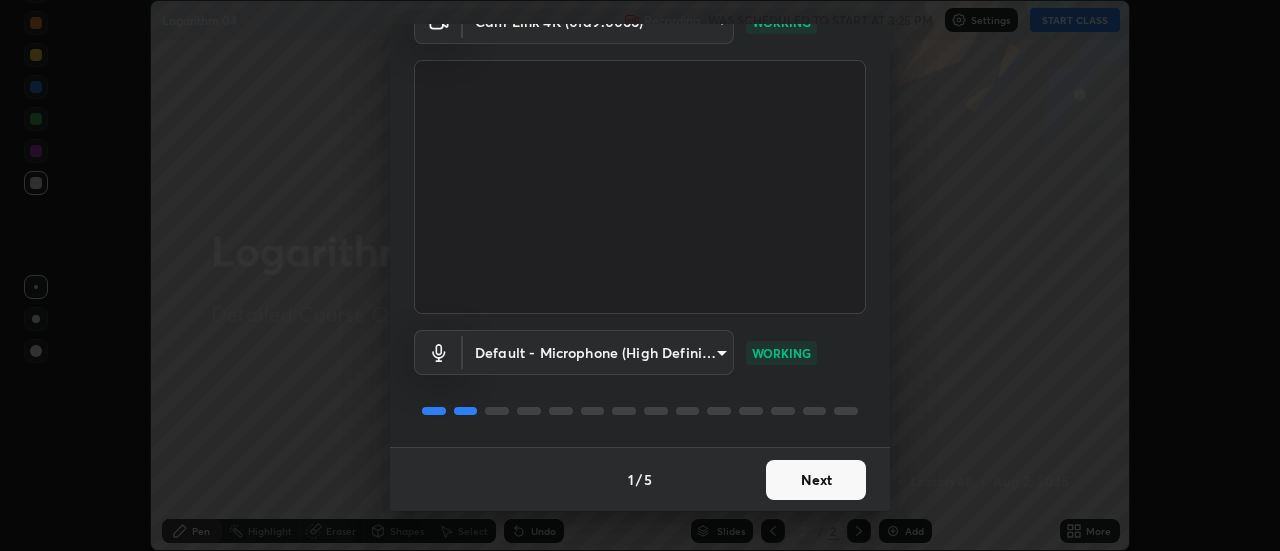 click on "Next" at bounding box center [816, 480] 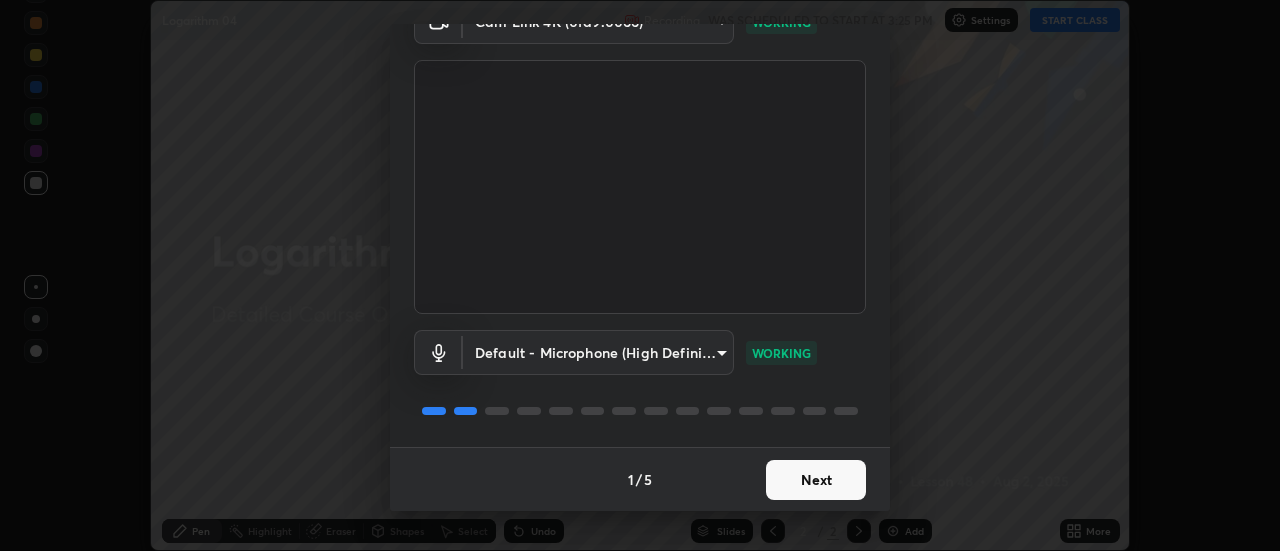 scroll, scrollTop: 0, scrollLeft: 0, axis: both 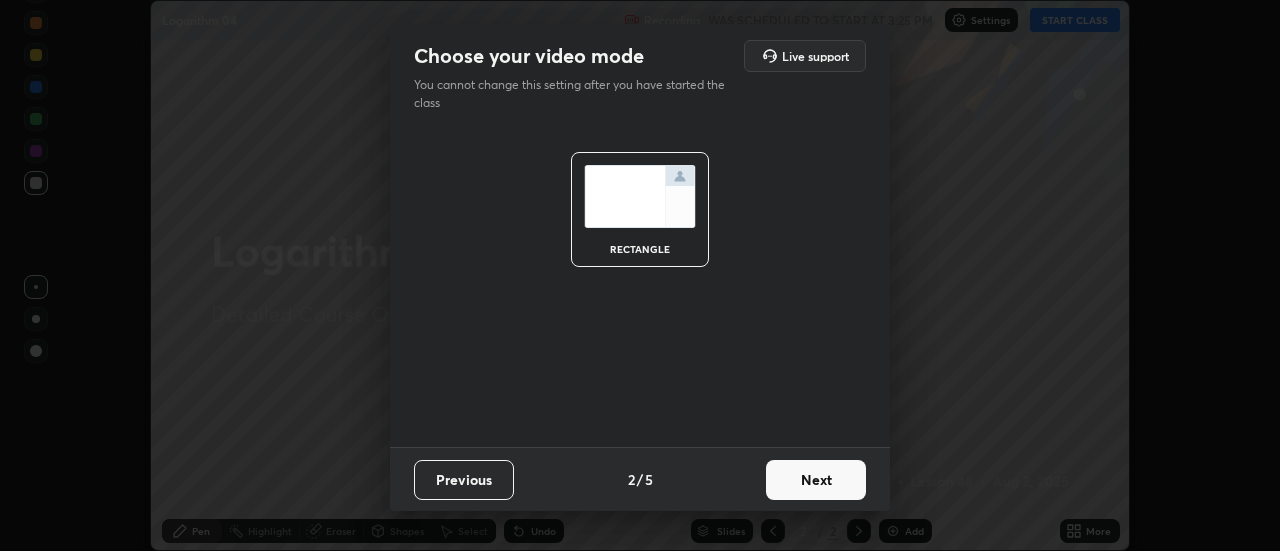 click on "Next" at bounding box center [816, 480] 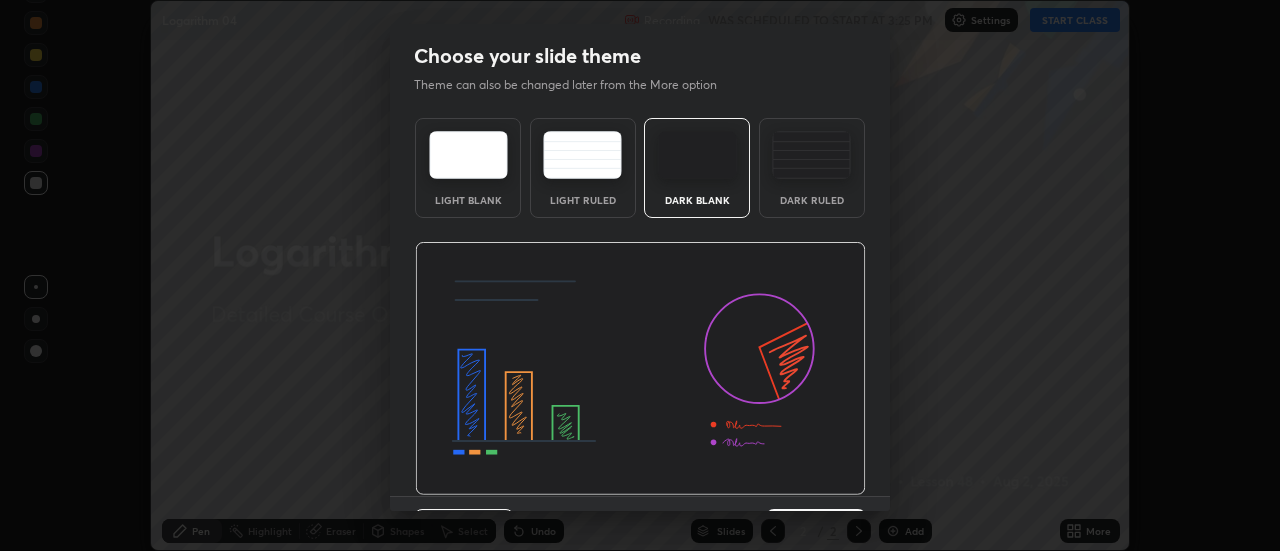 click on "Dark Ruled" at bounding box center [812, 200] 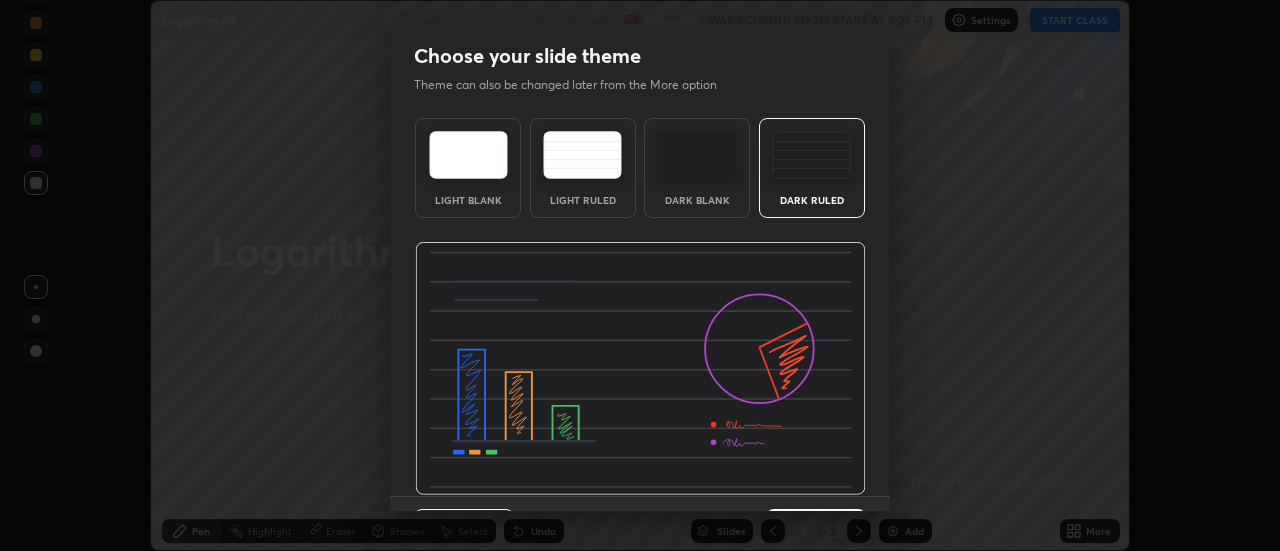 scroll, scrollTop: 49, scrollLeft: 0, axis: vertical 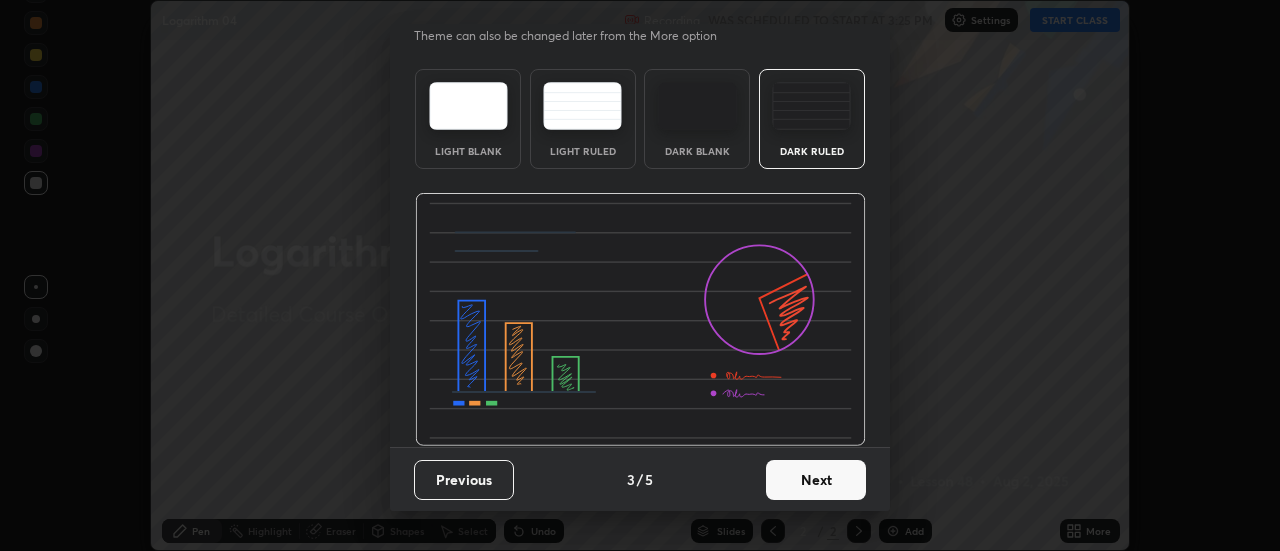 click on "Next" at bounding box center [816, 480] 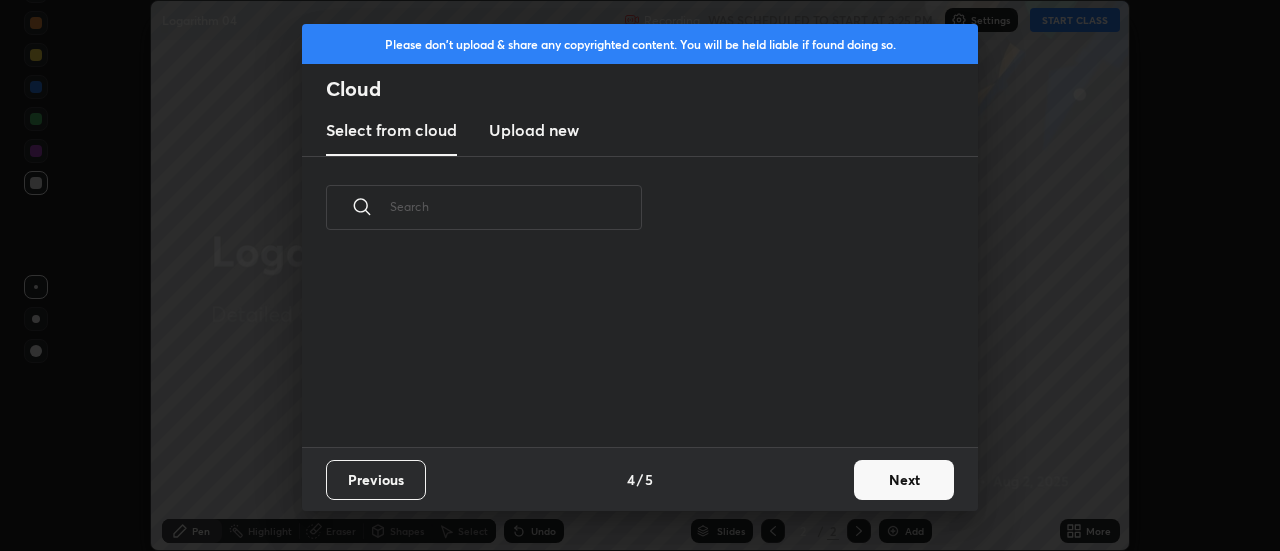 scroll, scrollTop: 7, scrollLeft: 11, axis: both 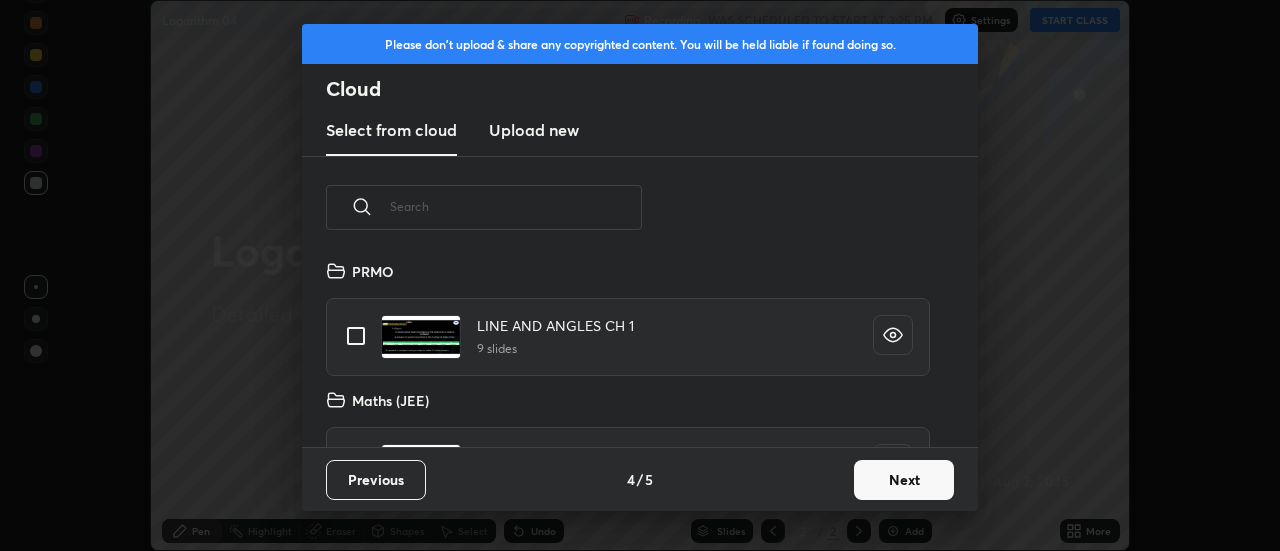 click on "Next" at bounding box center [904, 480] 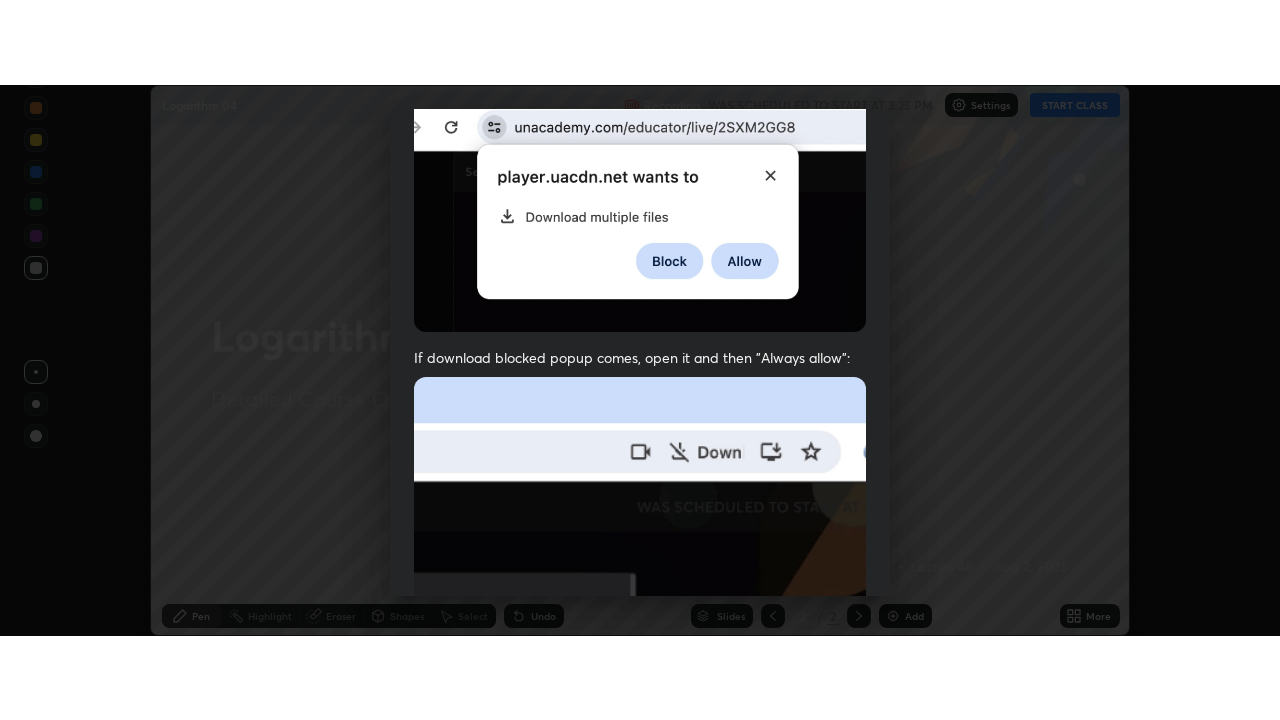 scroll, scrollTop: 513, scrollLeft: 0, axis: vertical 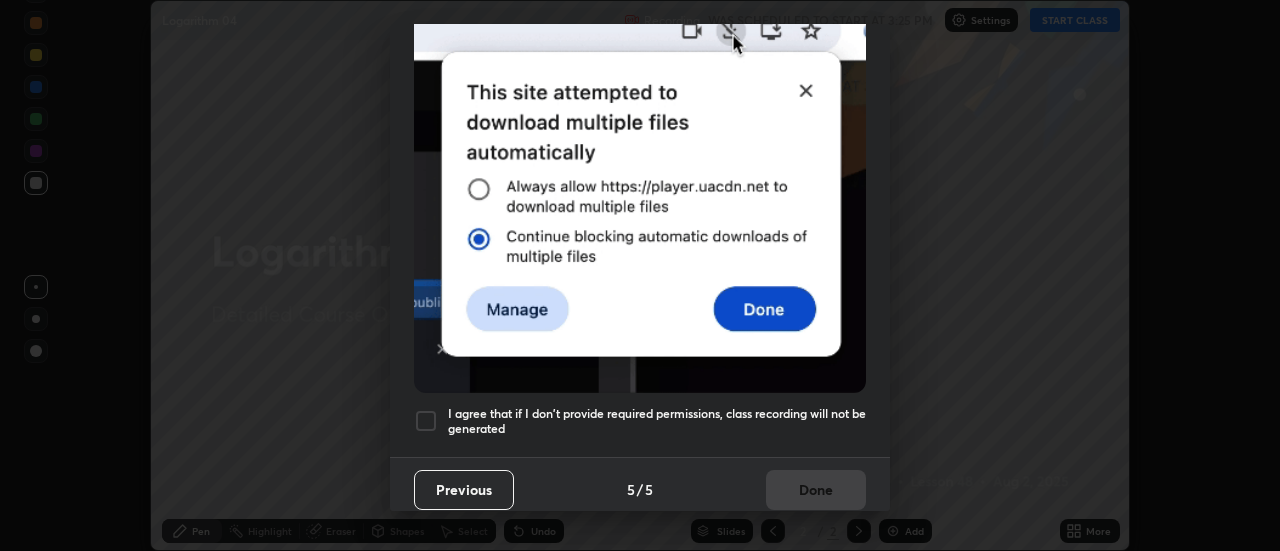click on "I agree that if I don't provide required permissions, class recording will not be generated" at bounding box center [657, 421] 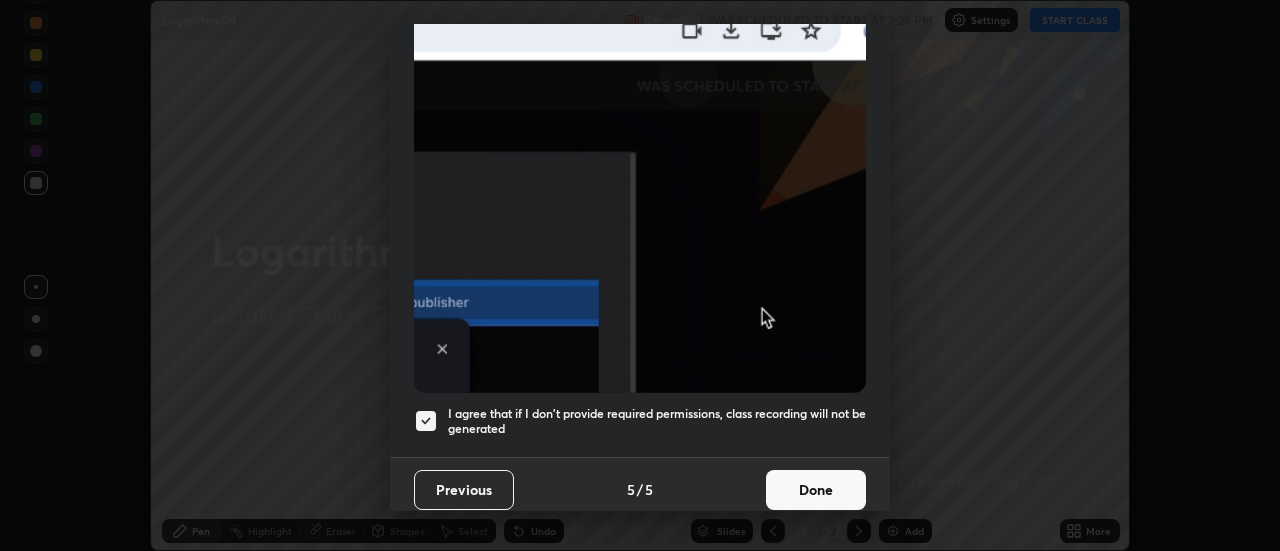 click on "Done" at bounding box center (816, 490) 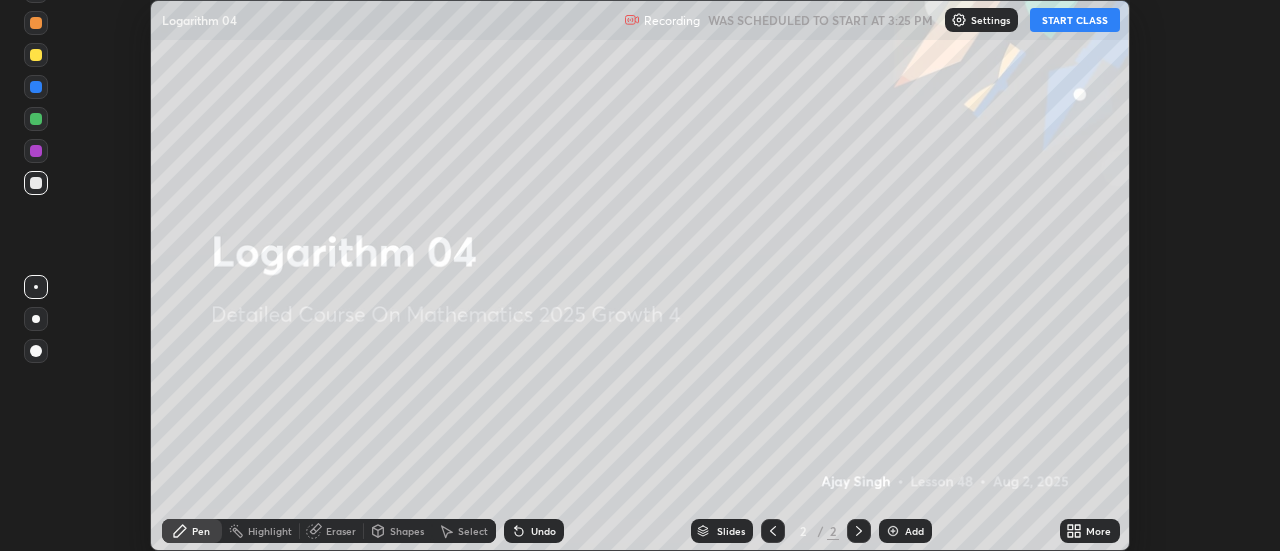 click on "More" at bounding box center (1098, 531) 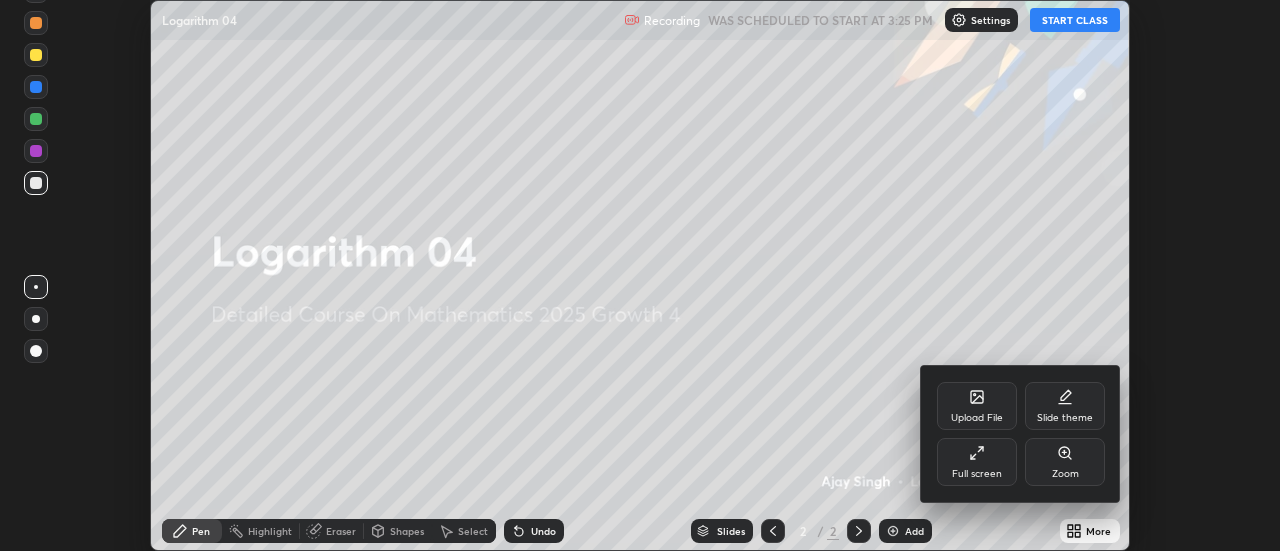 click on "Full screen" at bounding box center (977, 474) 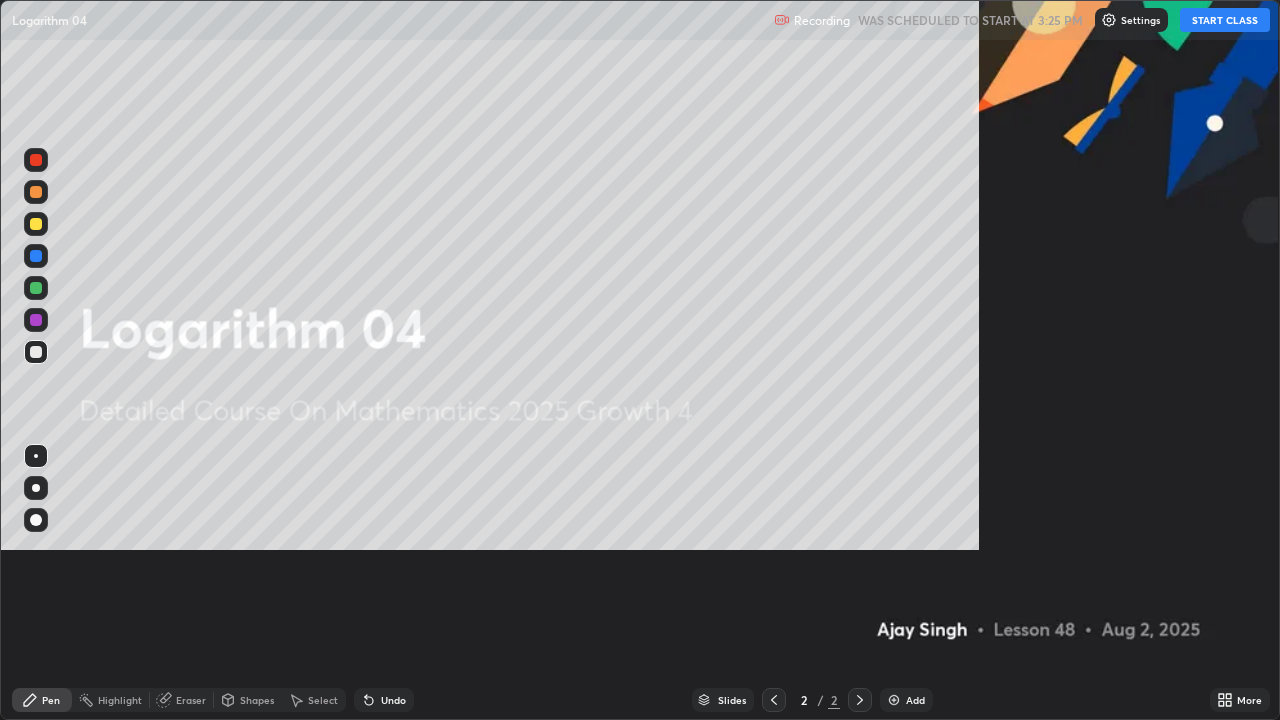 scroll, scrollTop: 99280, scrollLeft: 98720, axis: both 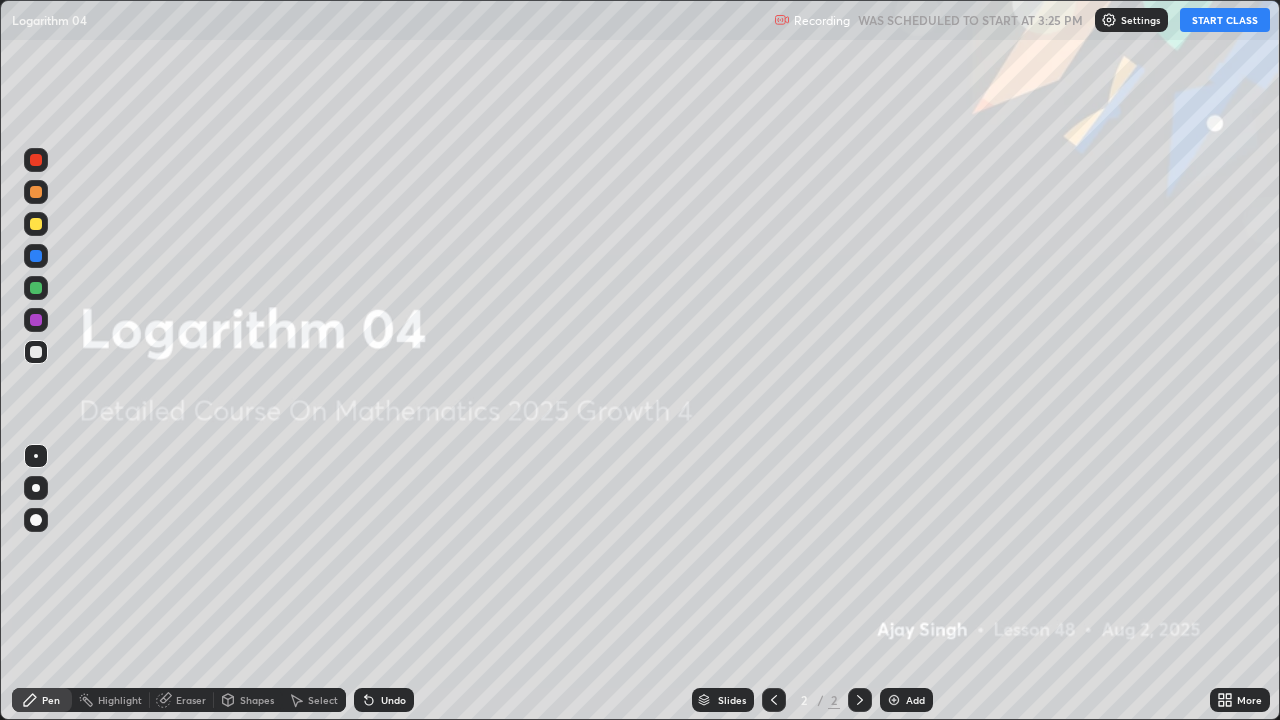 click on "START CLASS" at bounding box center [1225, 20] 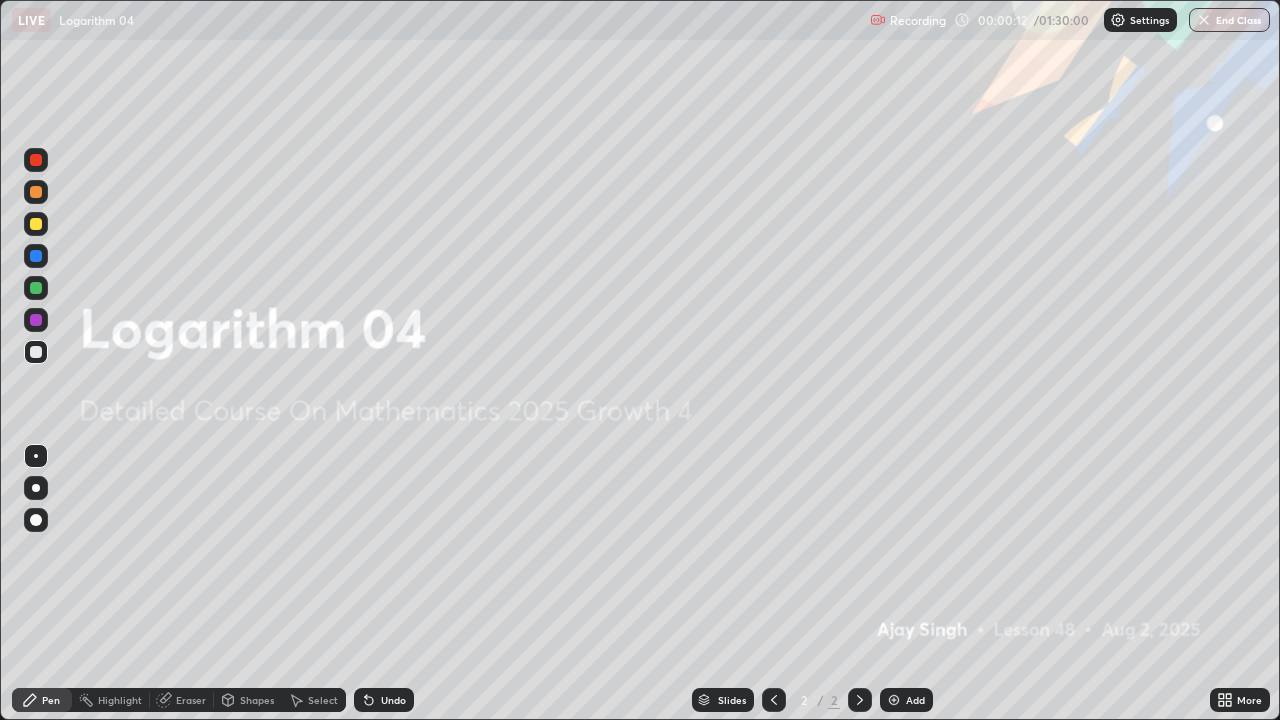 click on "Add" at bounding box center [915, 700] 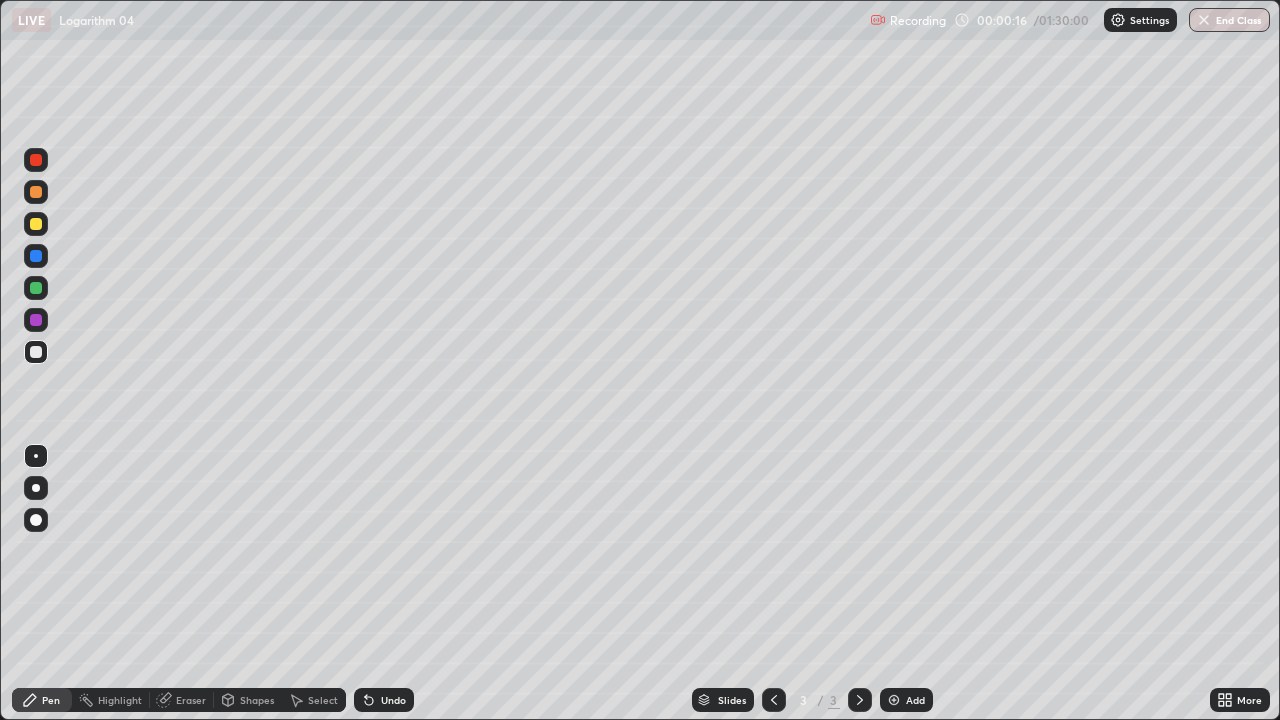 click at bounding box center [36, 488] 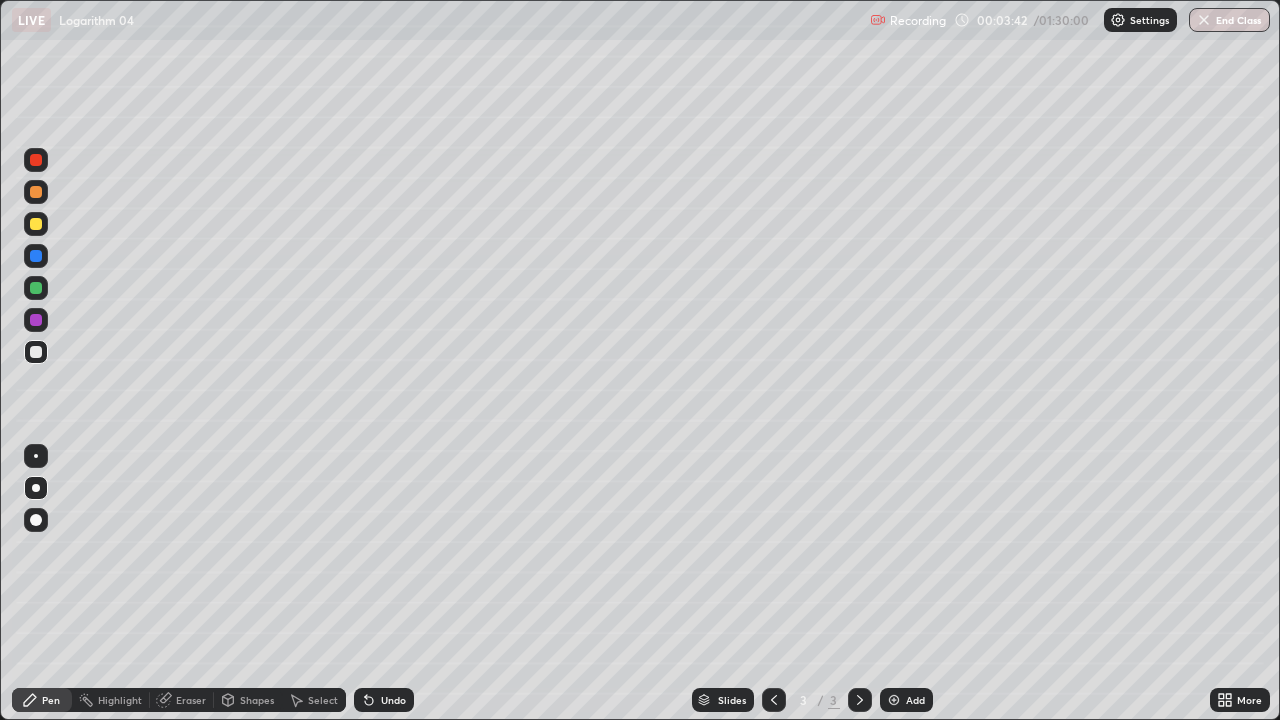 click on "Add" at bounding box center [906, 700] 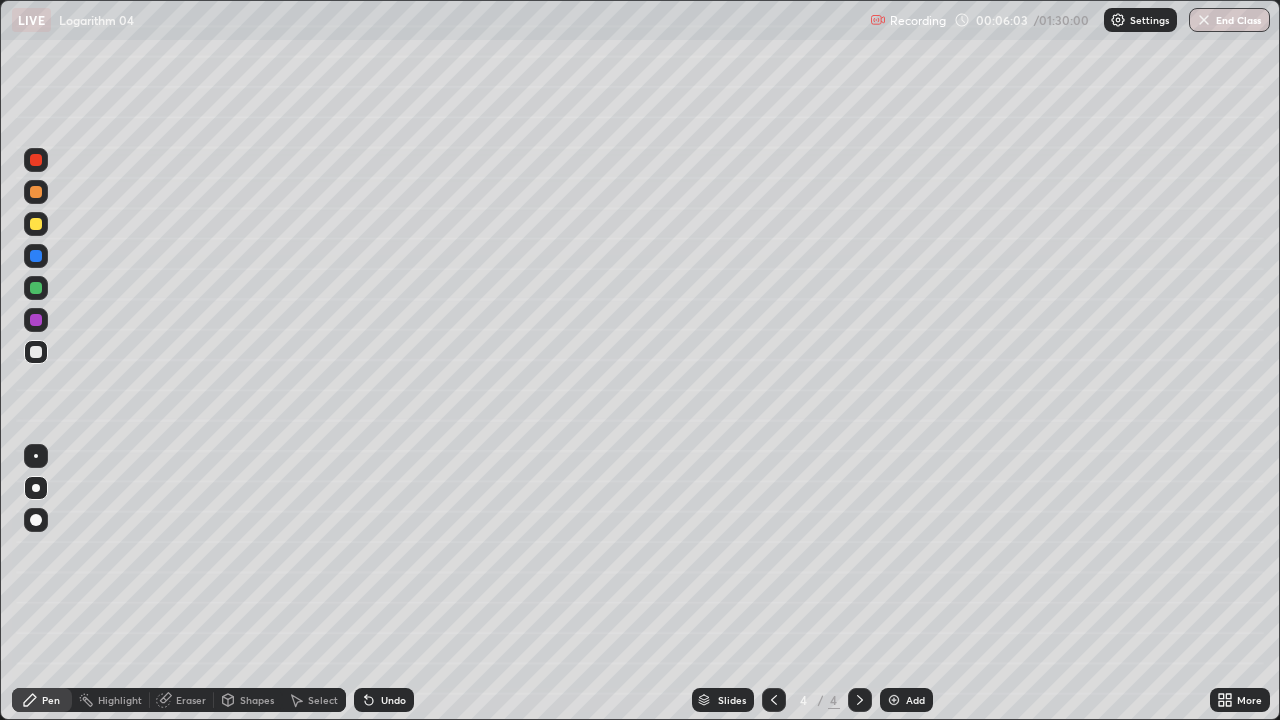 click on "Eraser" at bounding box center (191, 700) 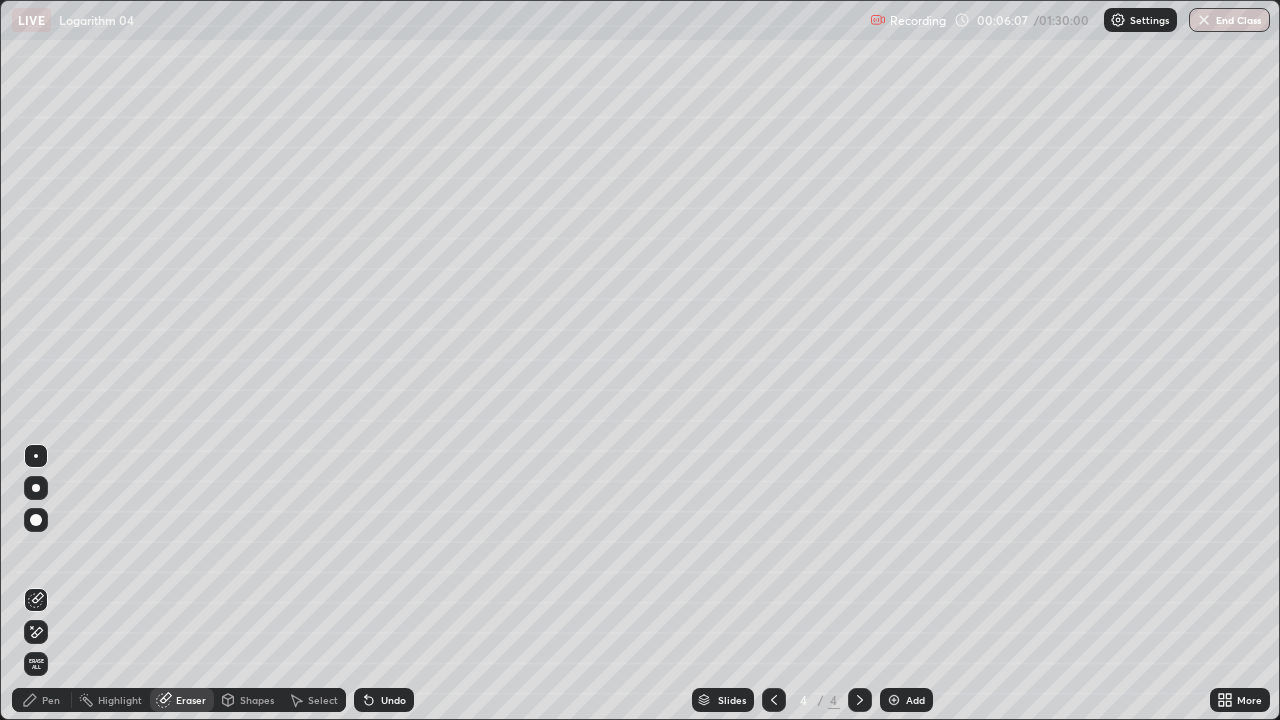 click on "Pen" at bounding box center [42, 700] 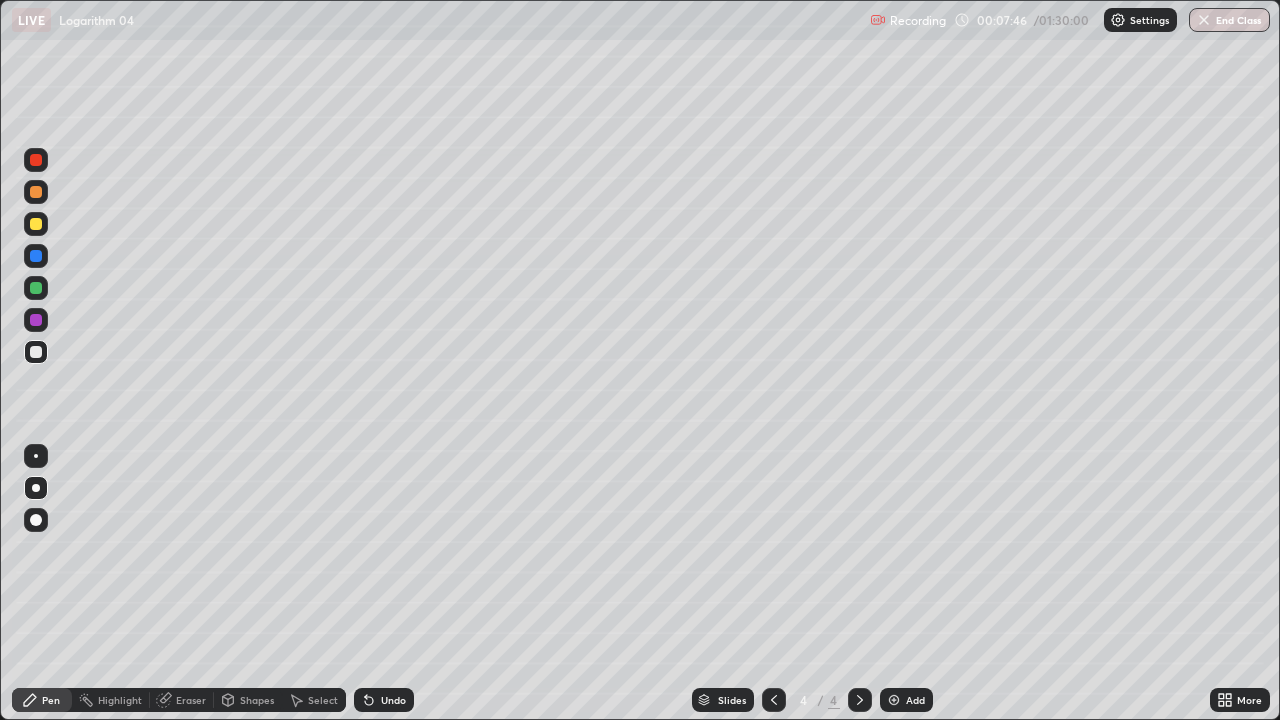 click on "Add" at bounding box center (906, 700) 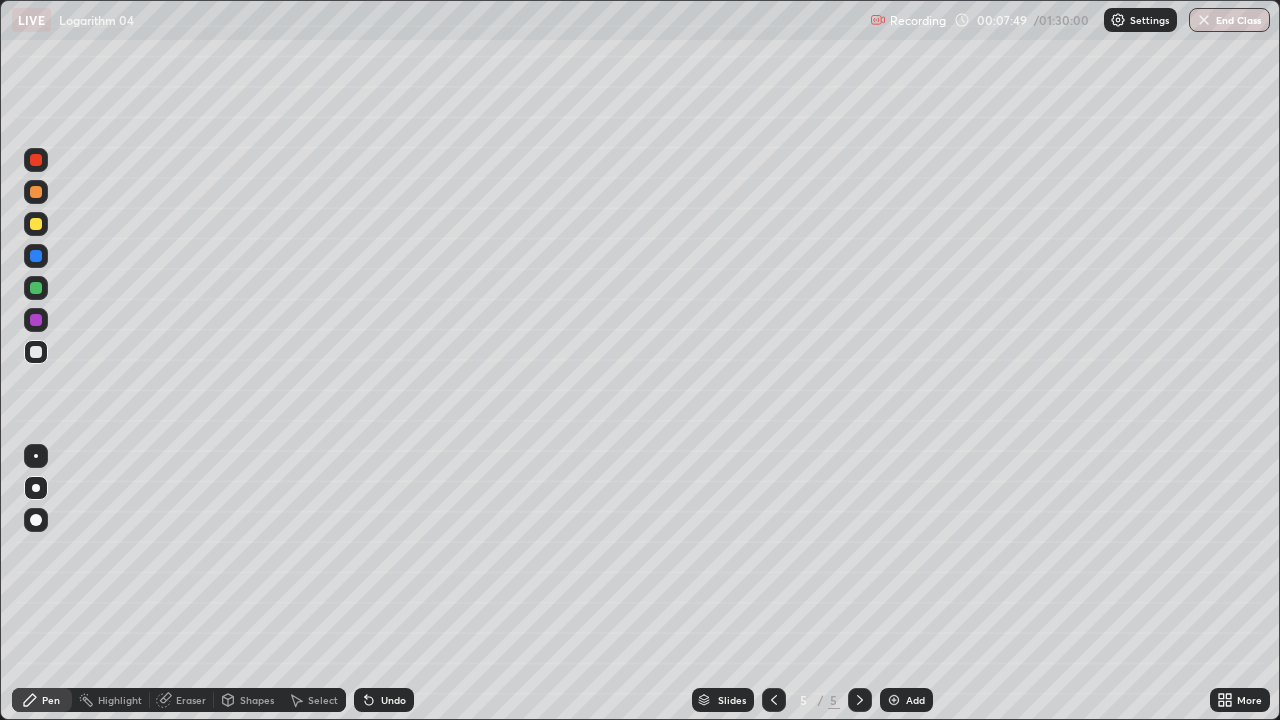 click at bounding box center [36, 224] 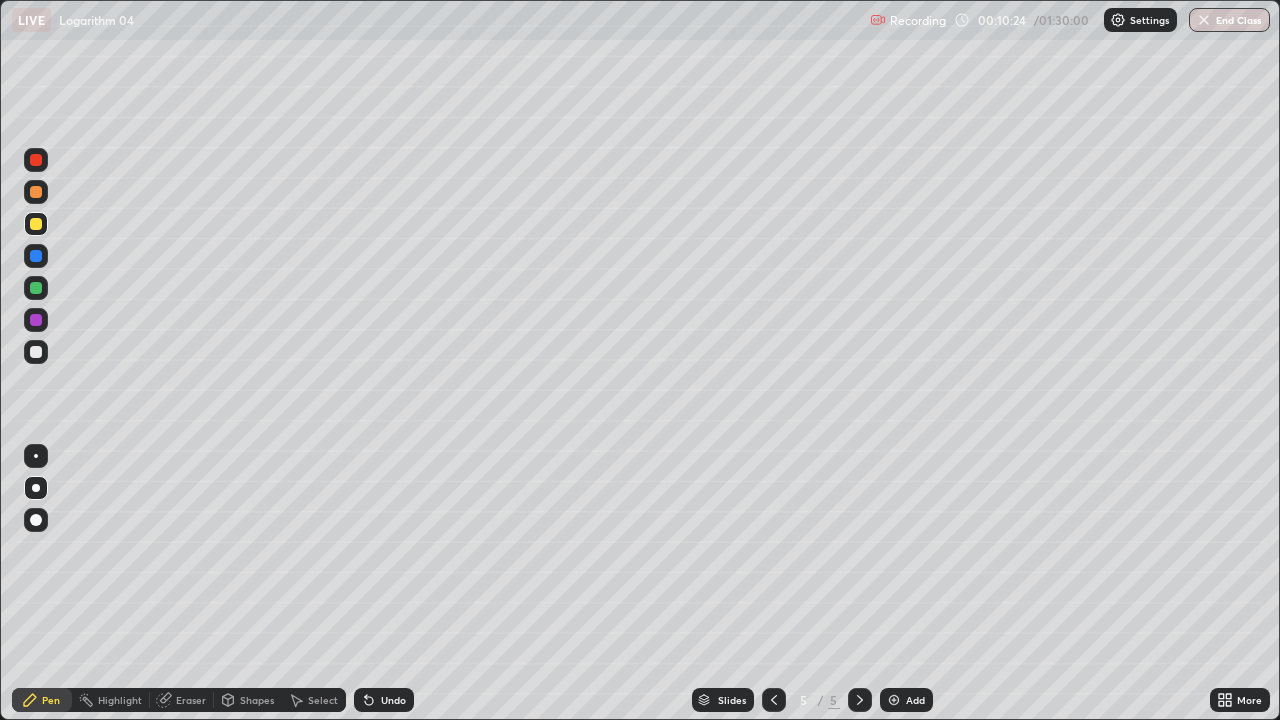 click on "Add" at bounding box center [906, 700] 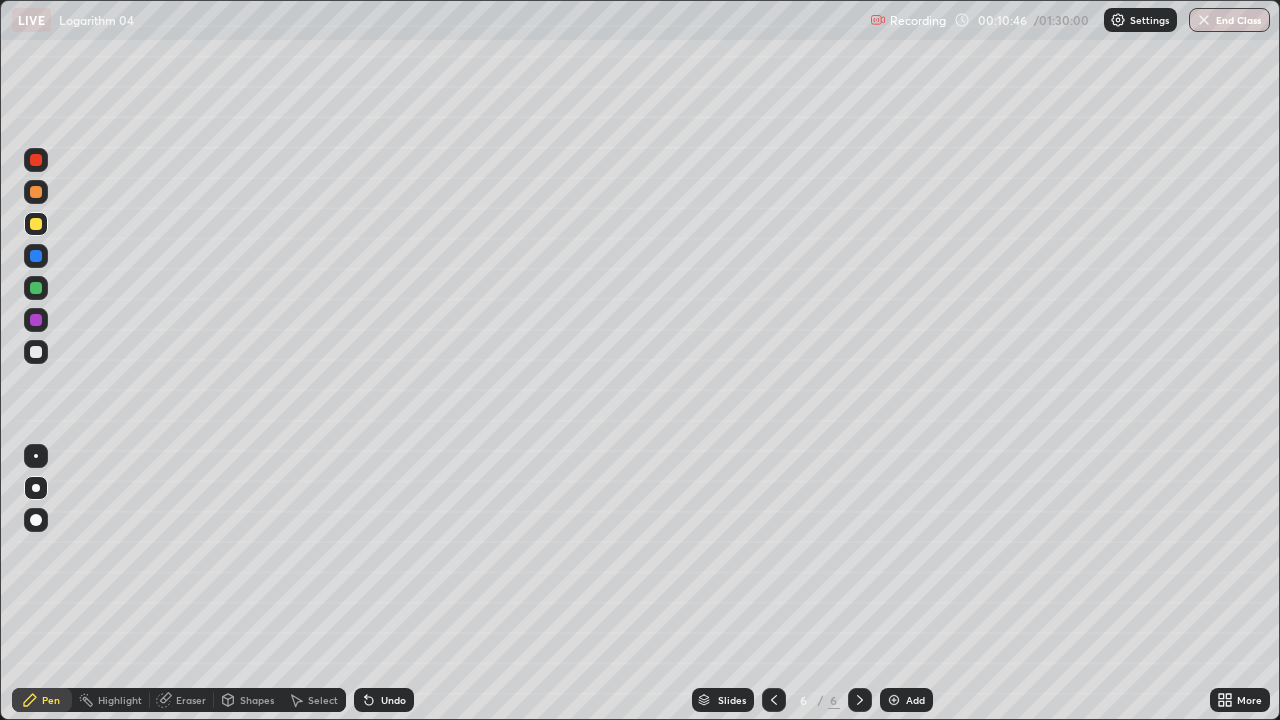 click at bounding box center [36, 352] 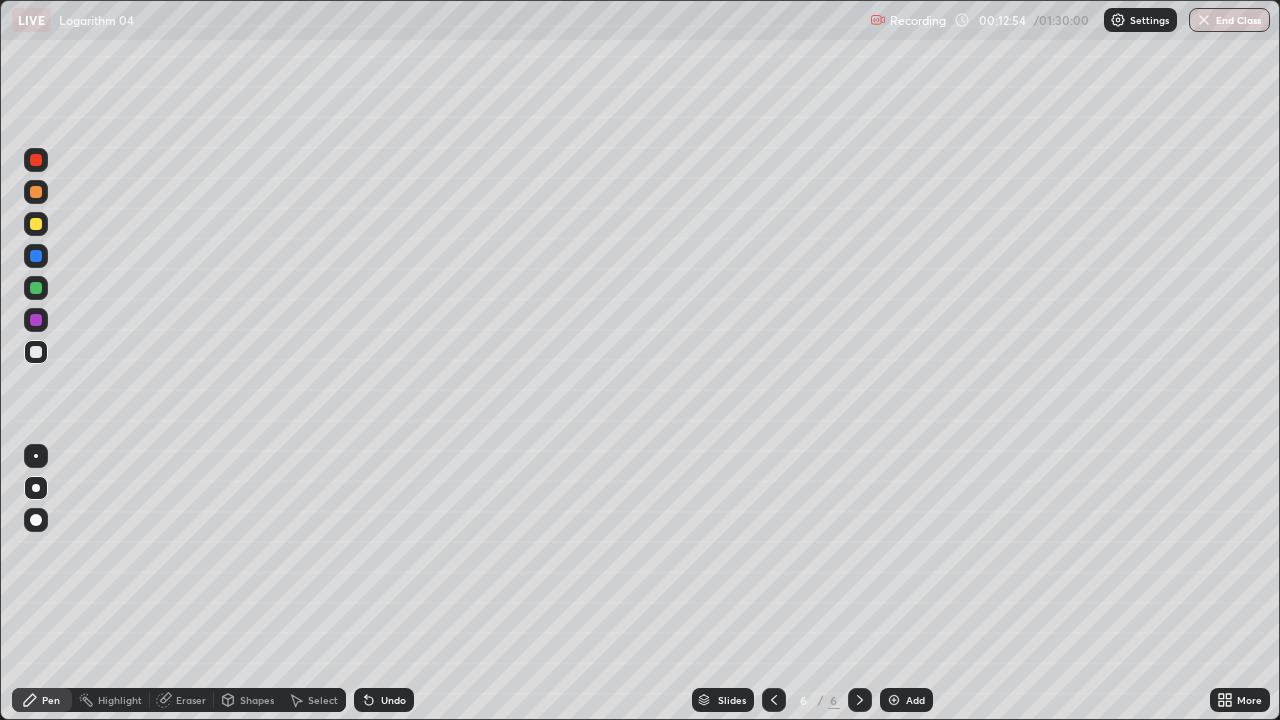 click on "Add" at bounding box center [915, 700] 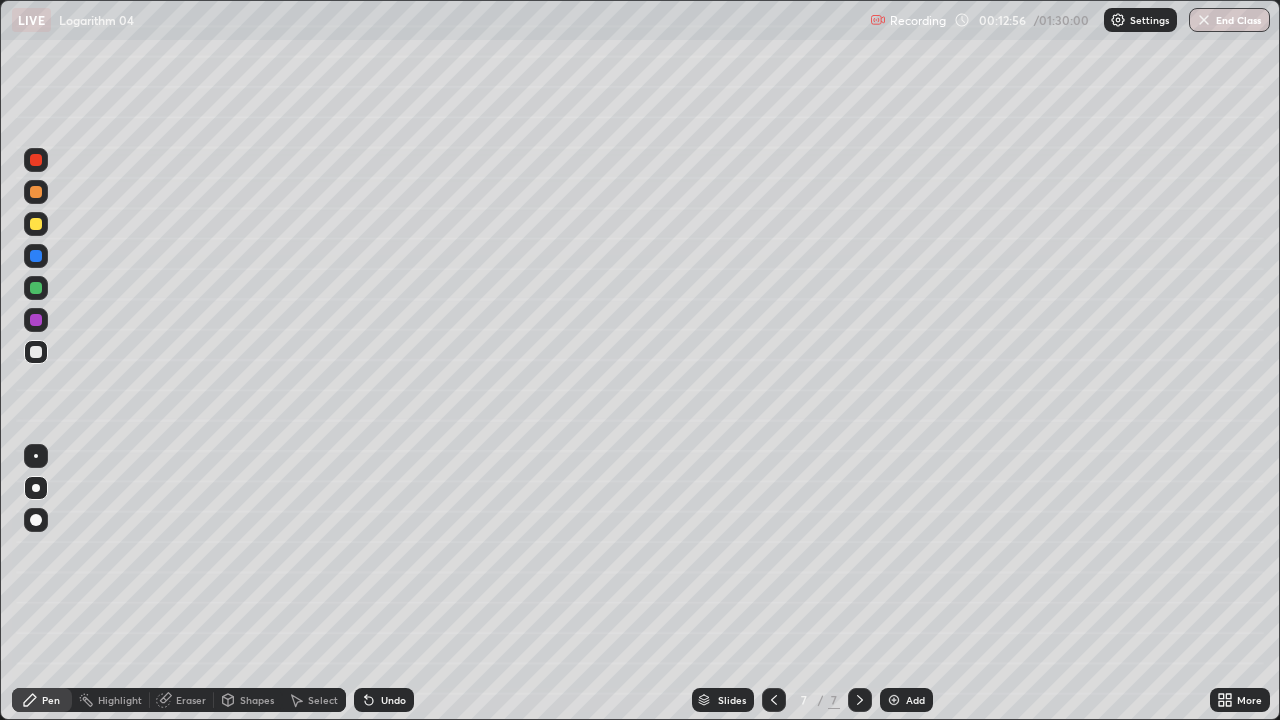 click at bounding box center [36, 224] 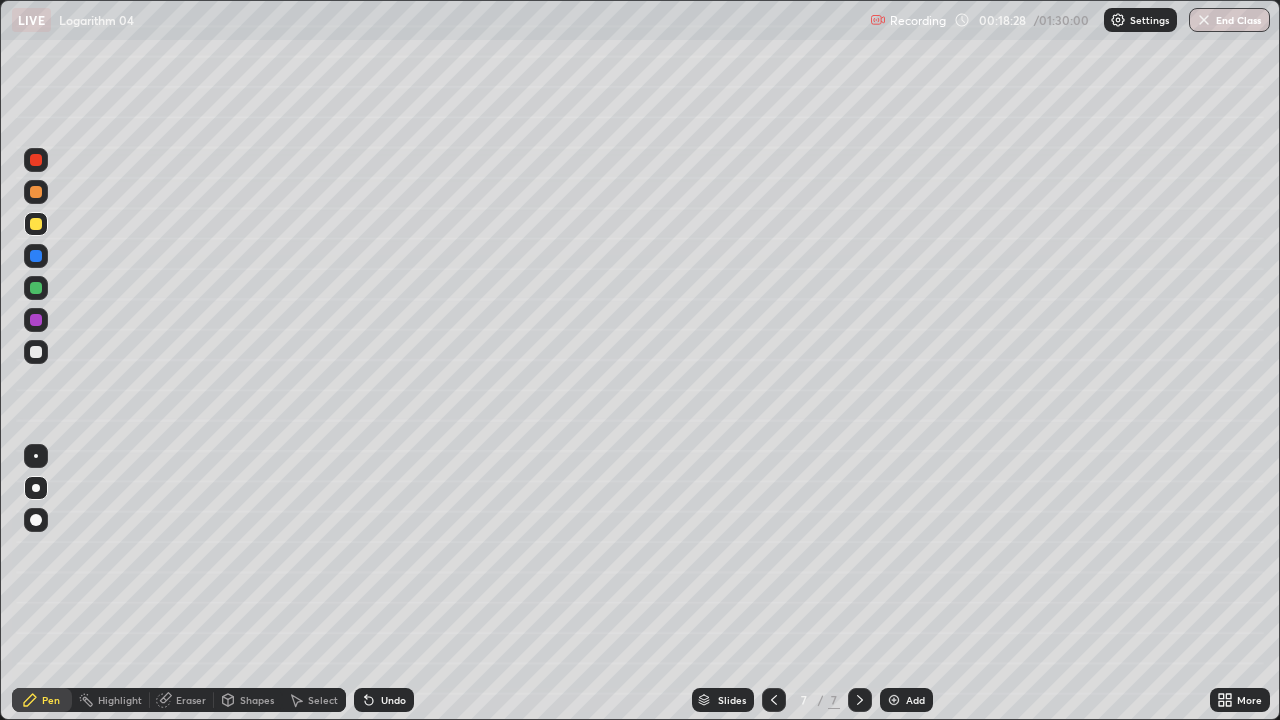 click at bounding box center (36, 288) 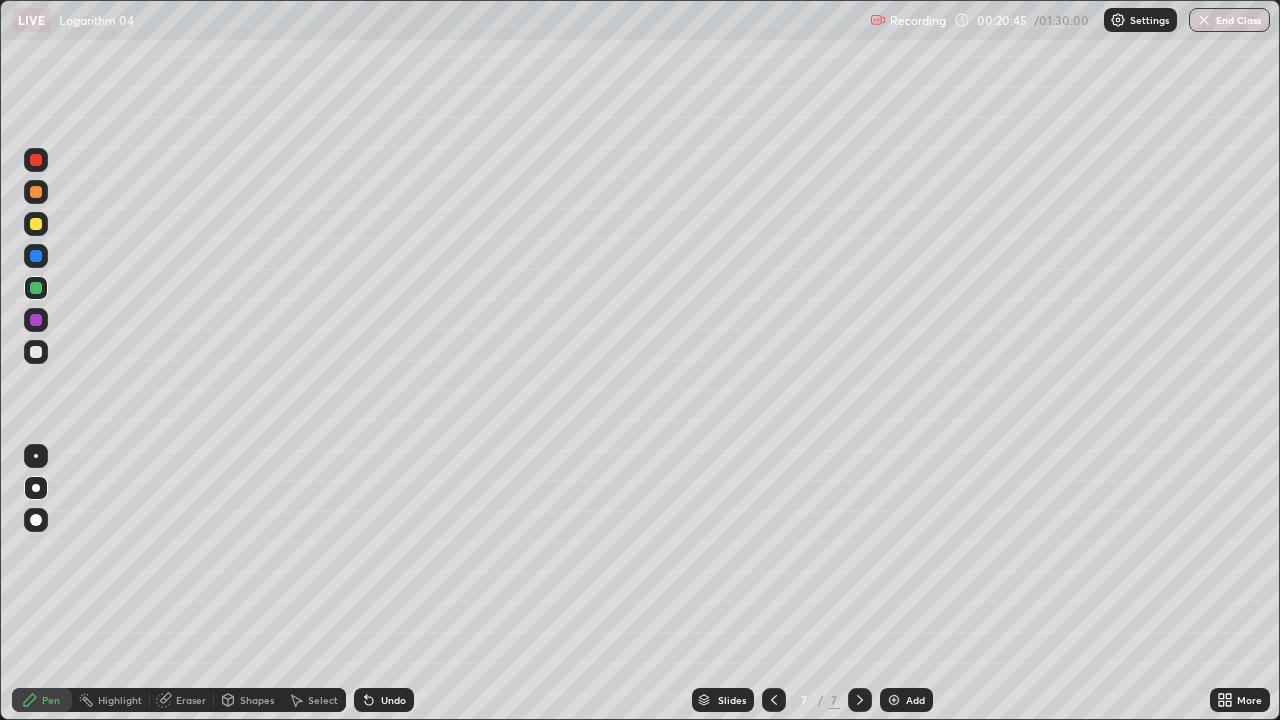 click on "Add" at bounding box center (906, 700) 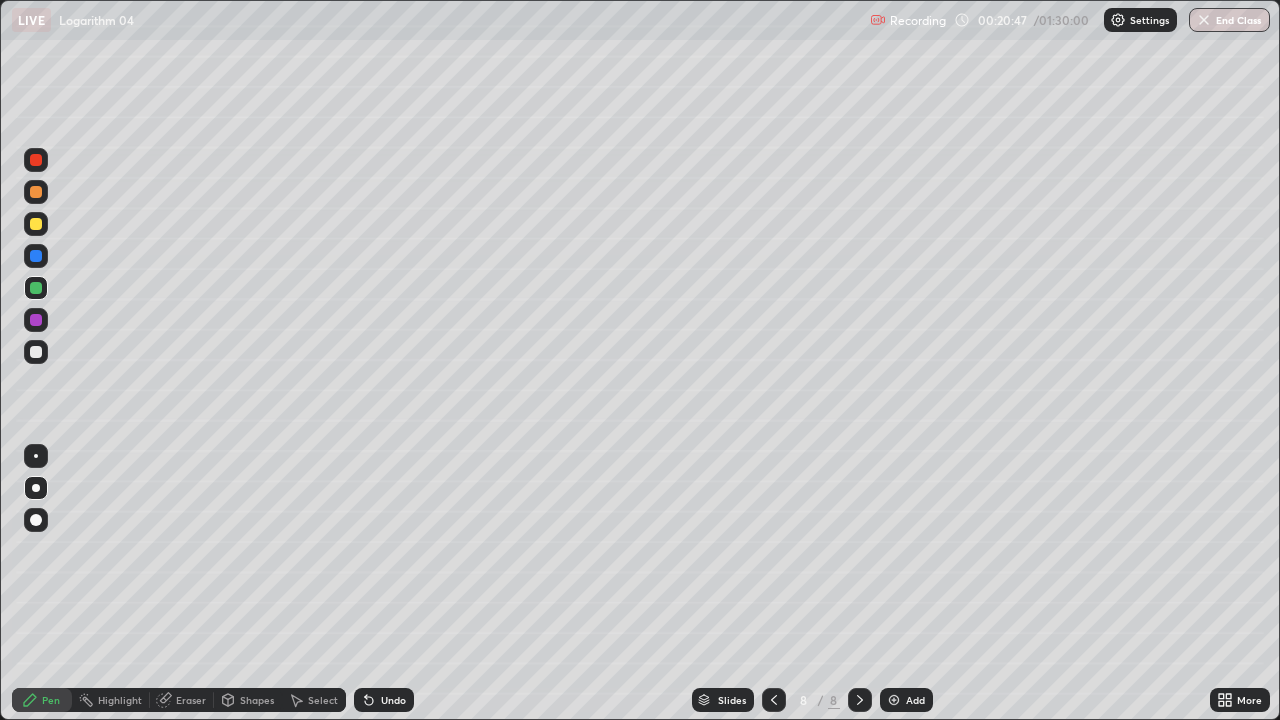 click at bounding box center [36, 256] 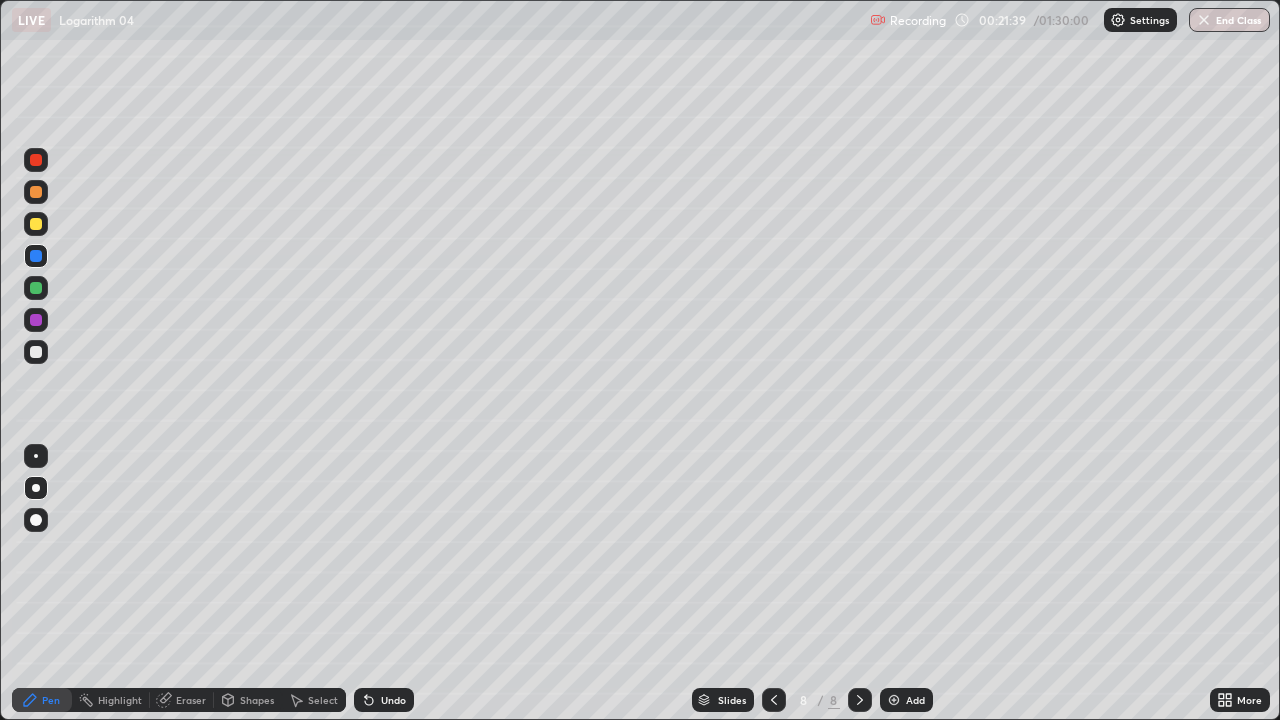 click on "Add" at bounding box center [906, 700] 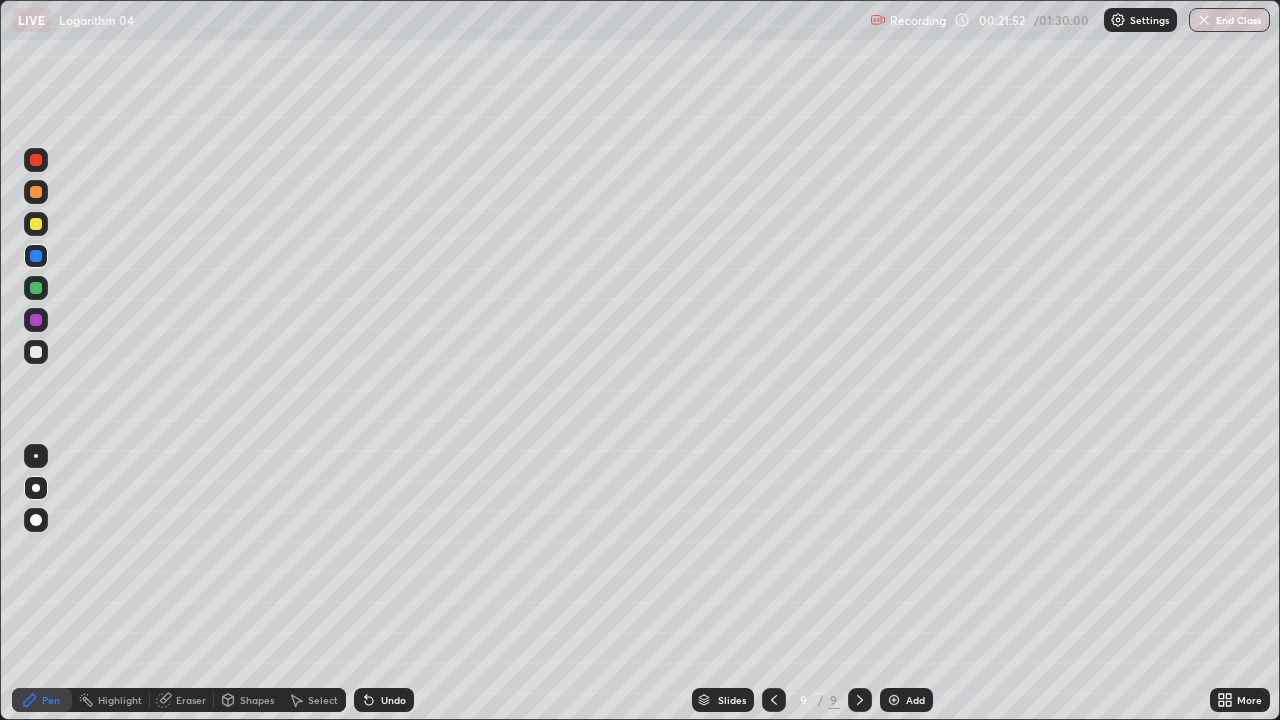 click at bounding box center [36, 352] 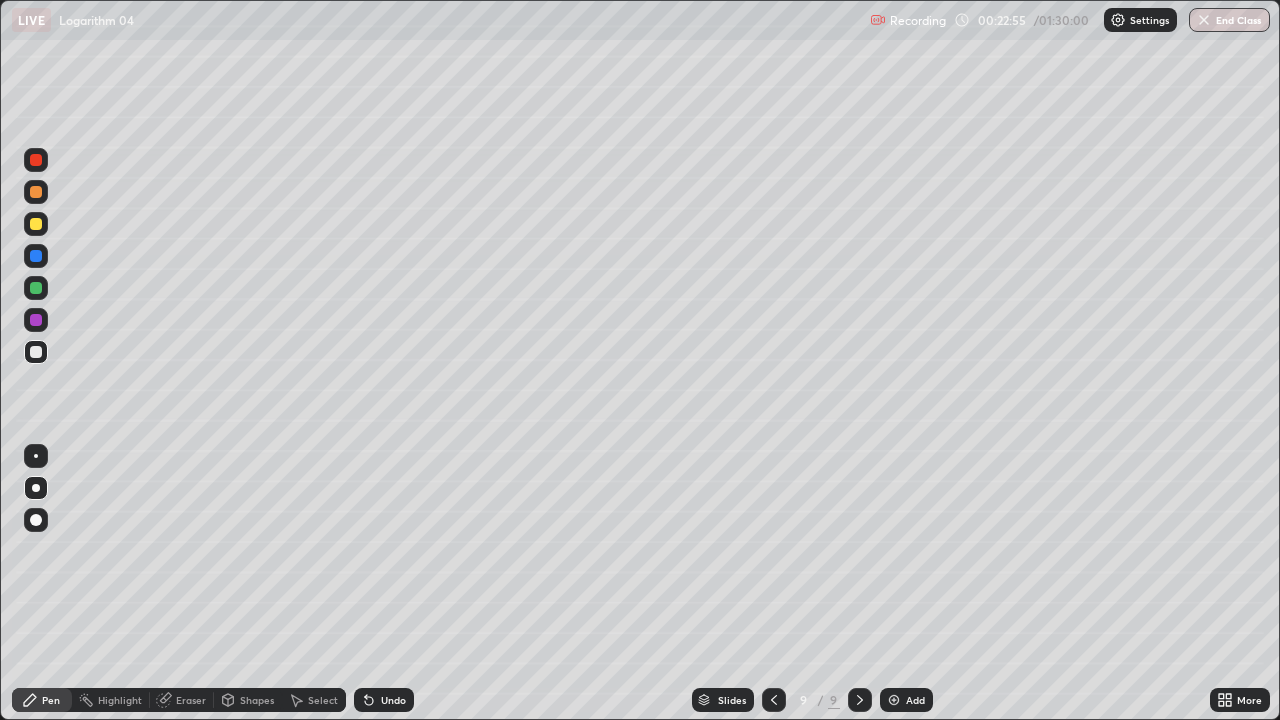 click at bounding box center (36, 224) 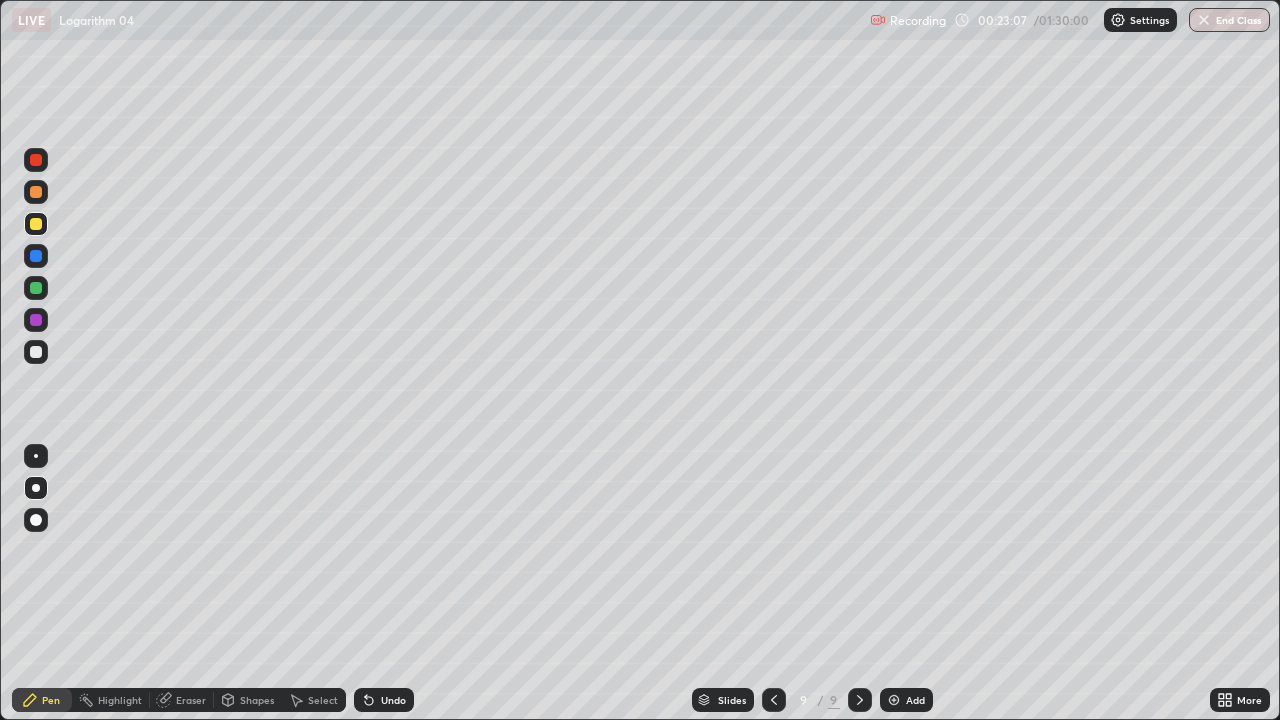 click at bounding box center (36, 192) 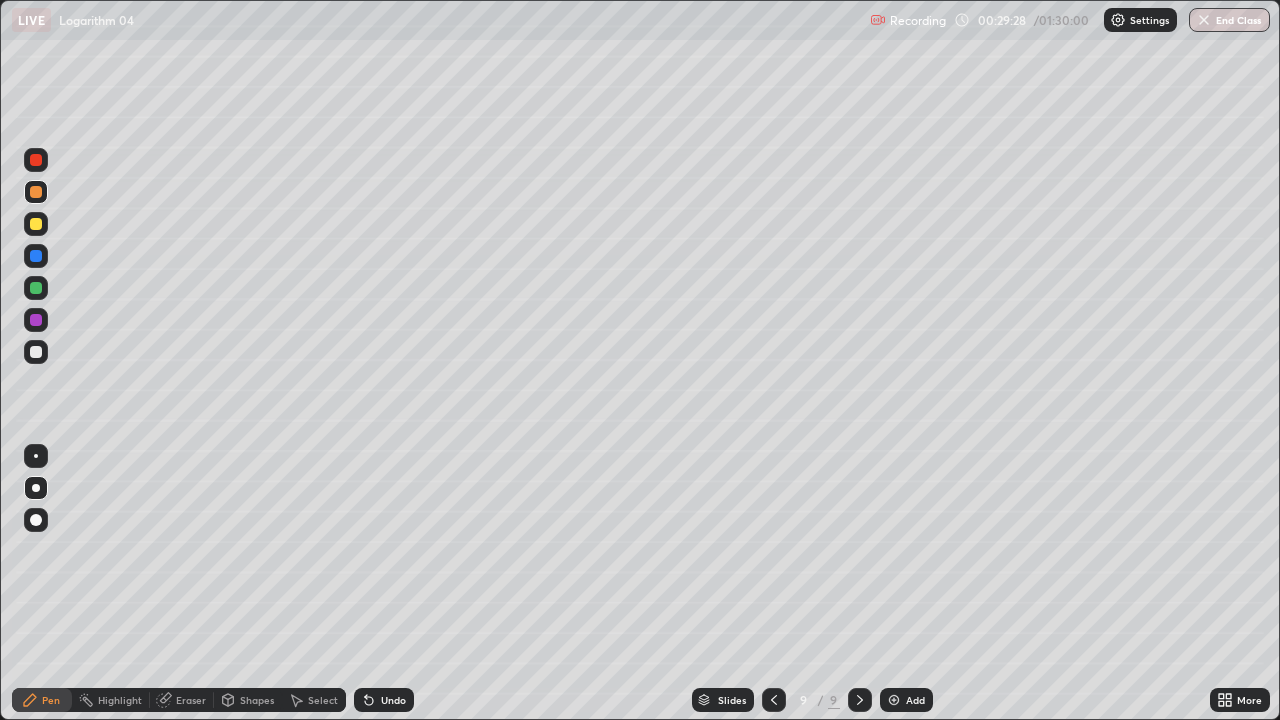 click on "Select" at bounding box center (323, 700) 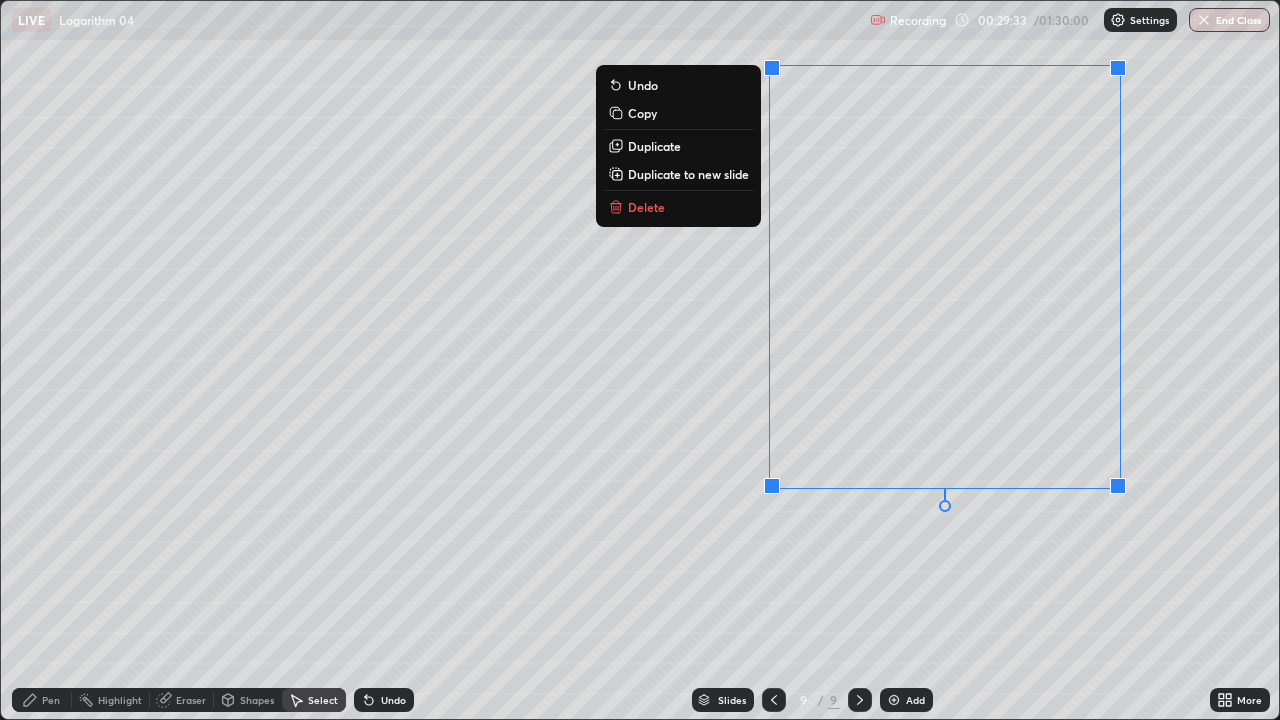 click on "Duplicate to new slide" at bounding box center [688, 174] 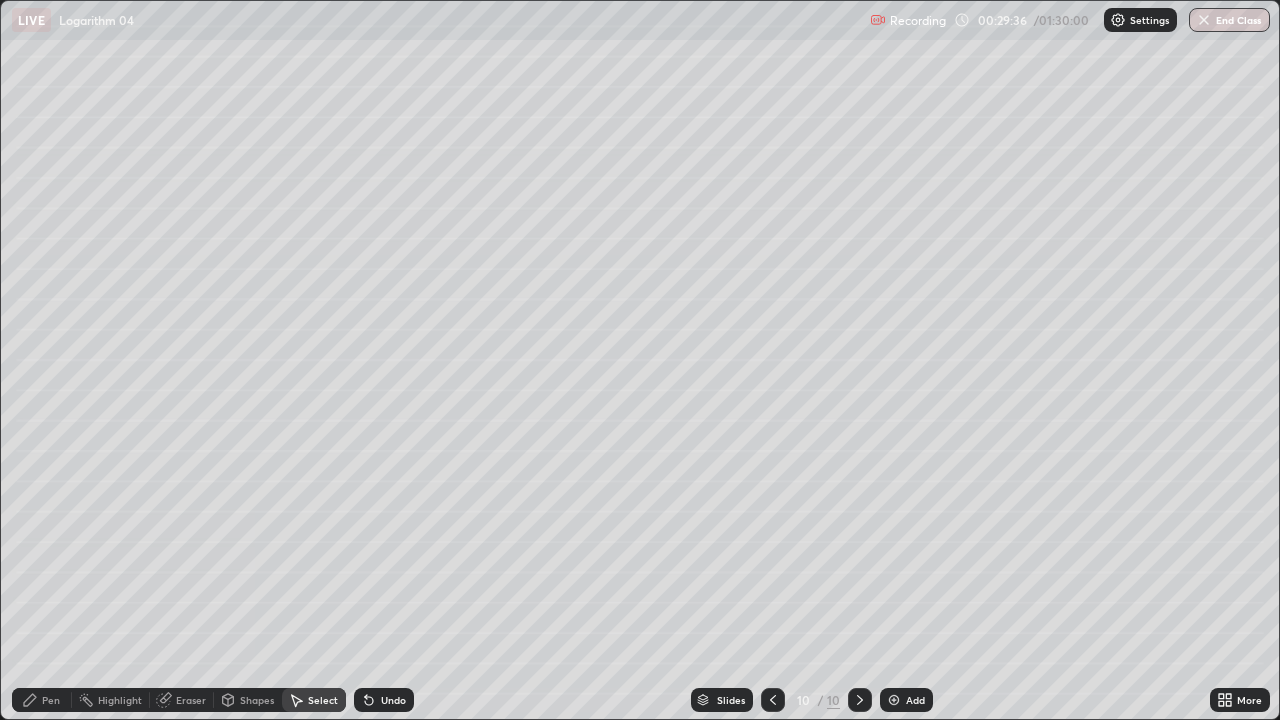 click 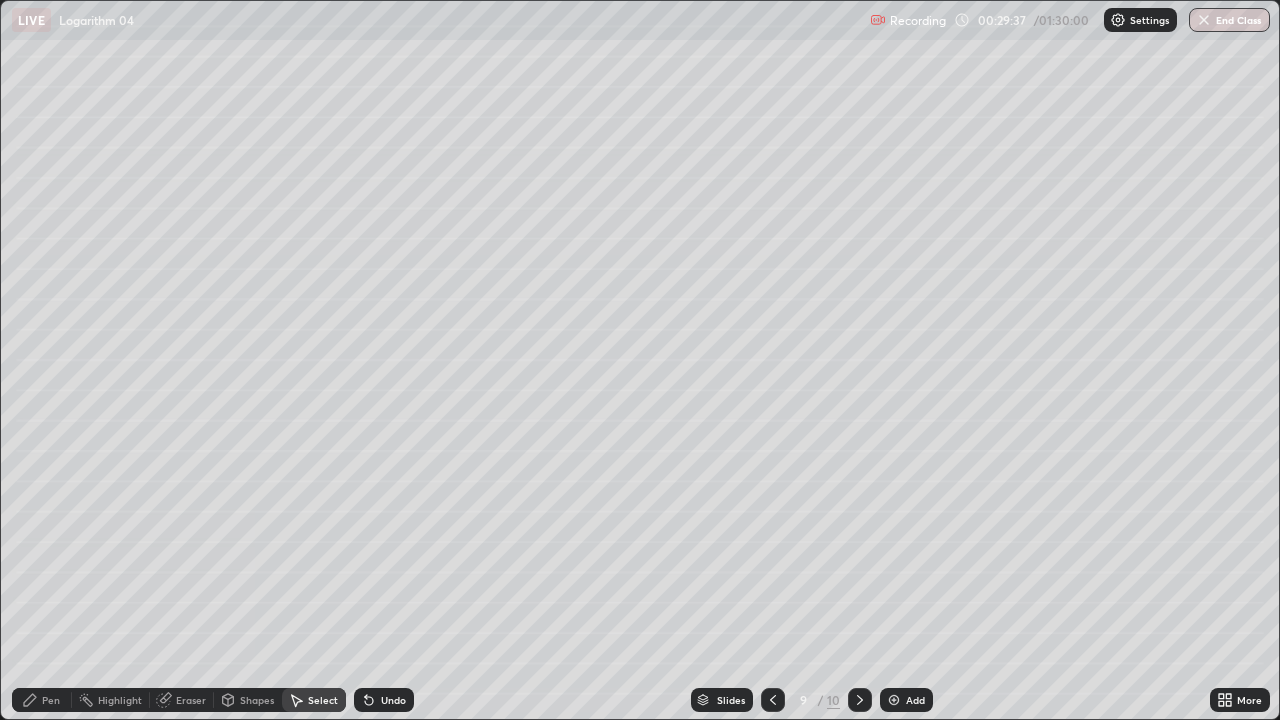 click on "Eraser" at bounding box center [191, 700] 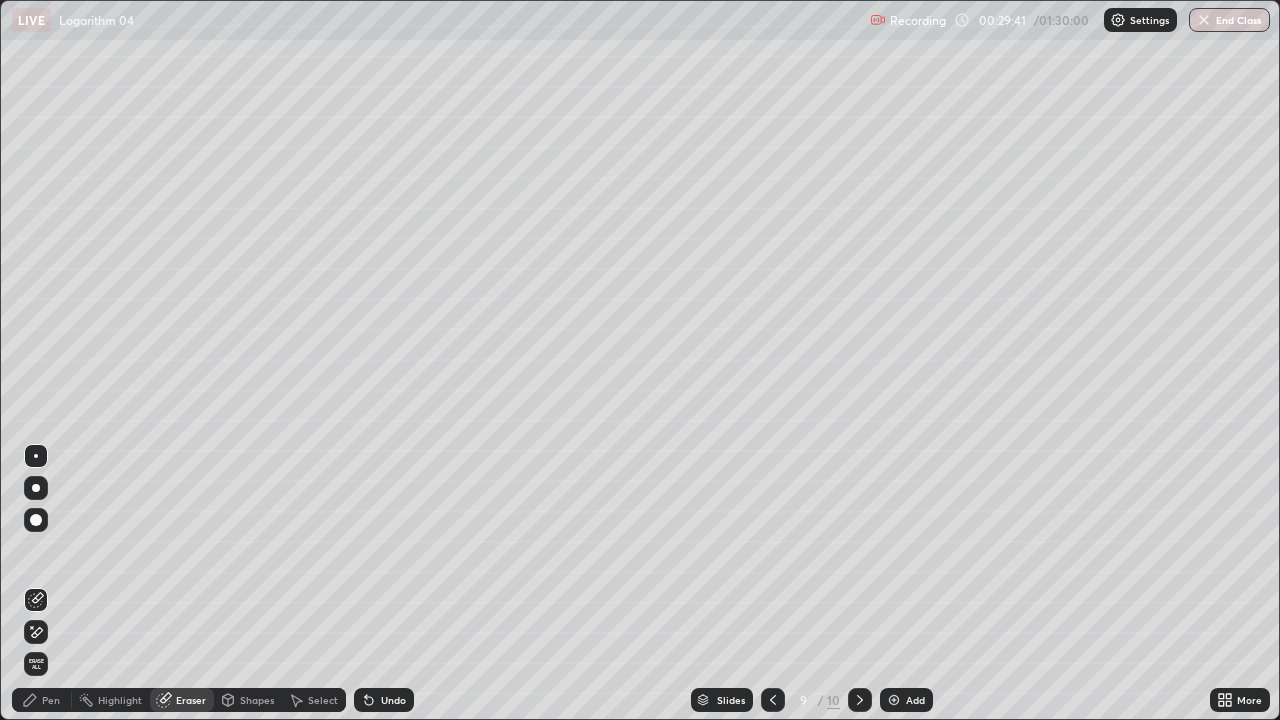 click 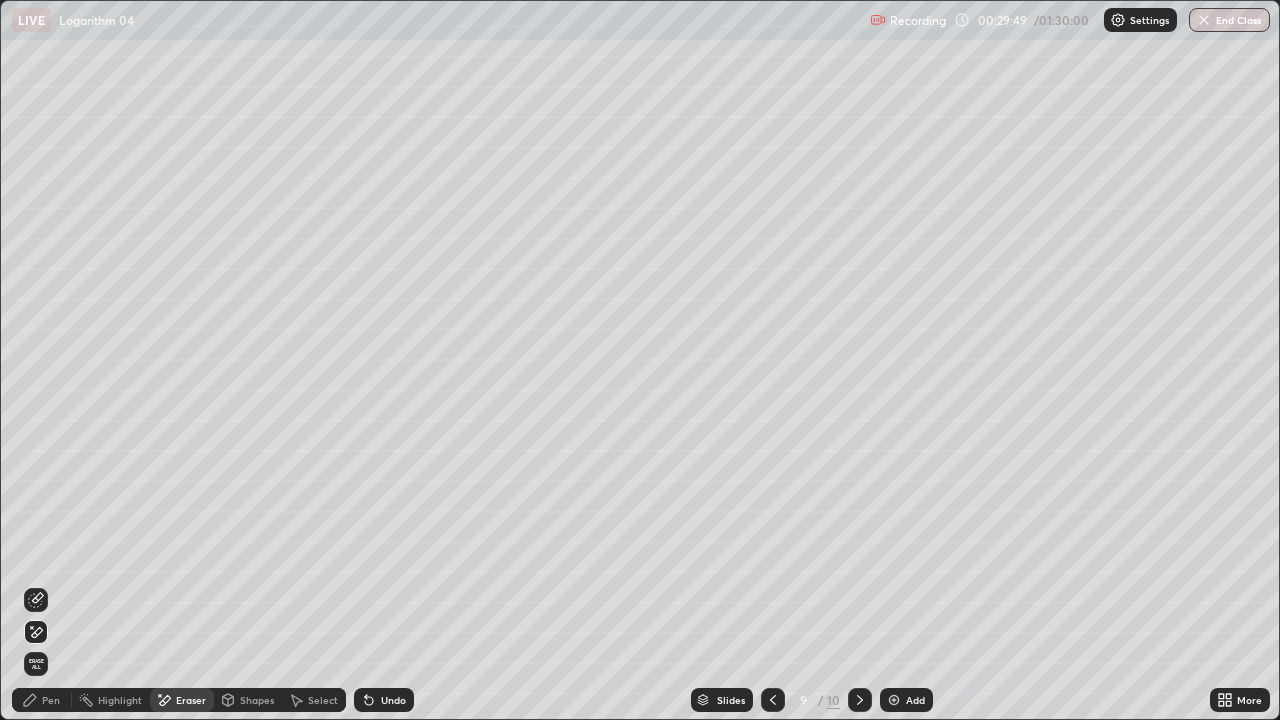 click on "Pen" at bounding box center [51, 700] 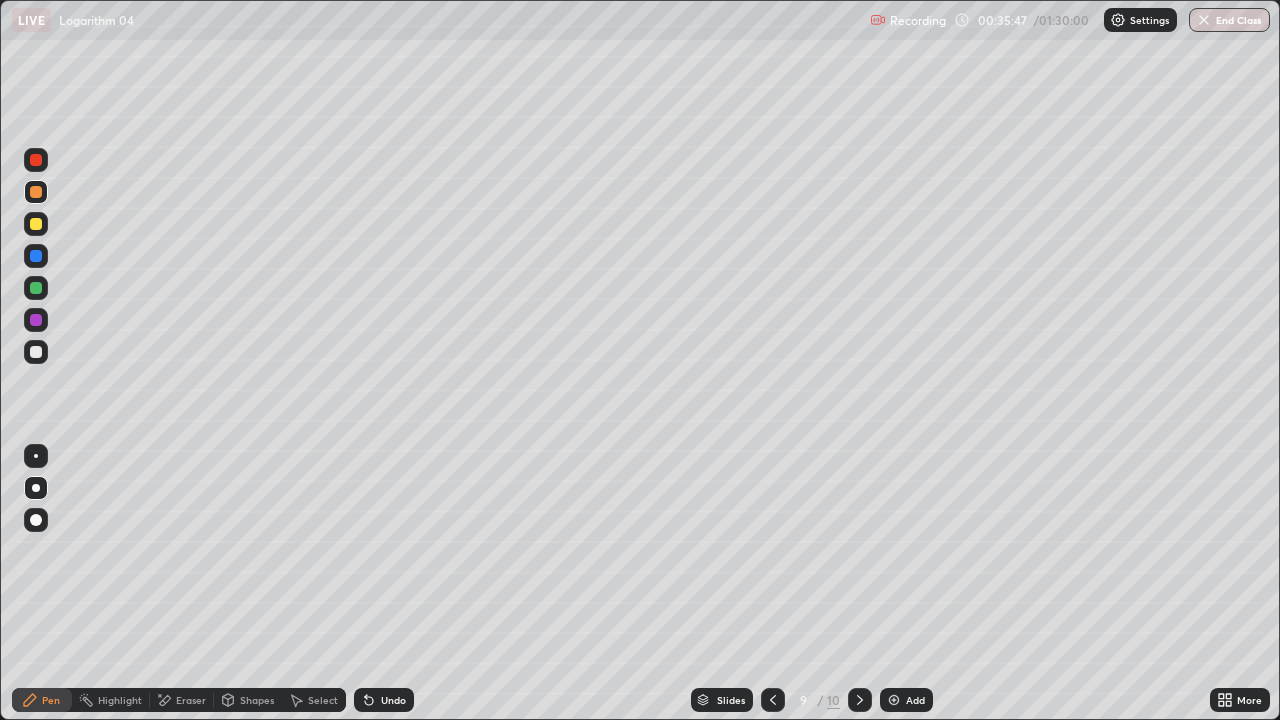 click at bounding box center [860, 700] 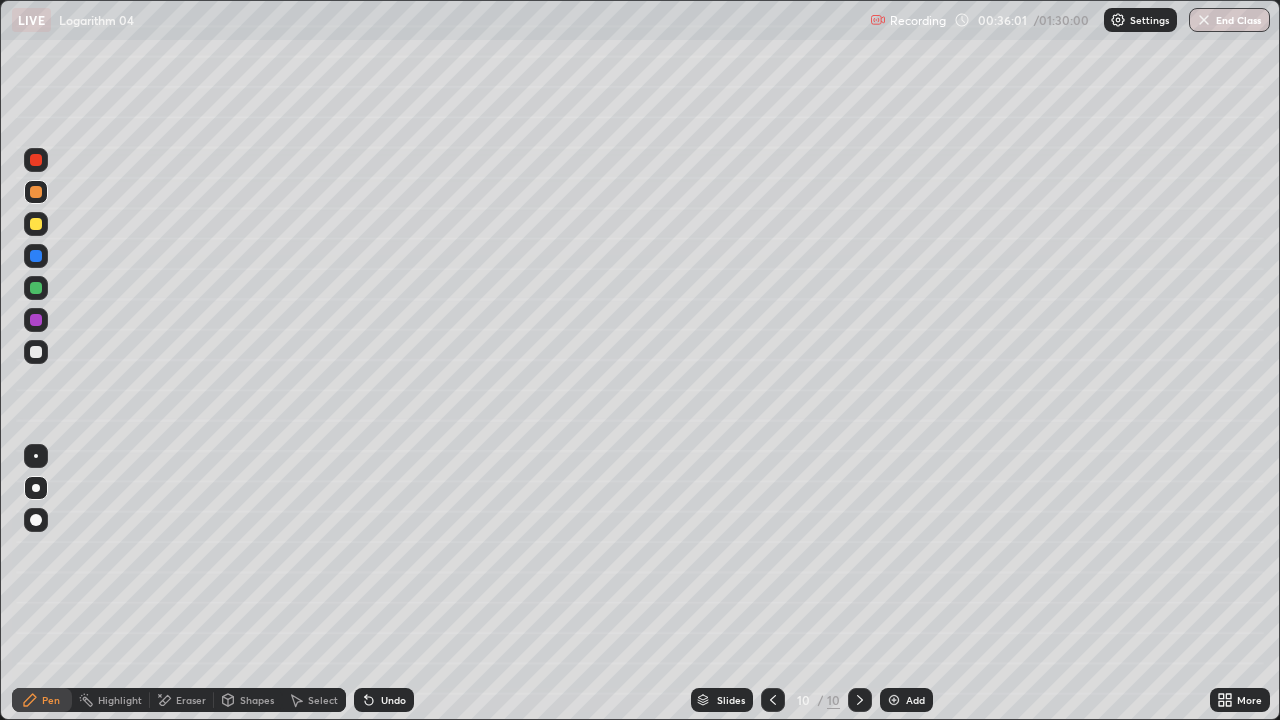 click 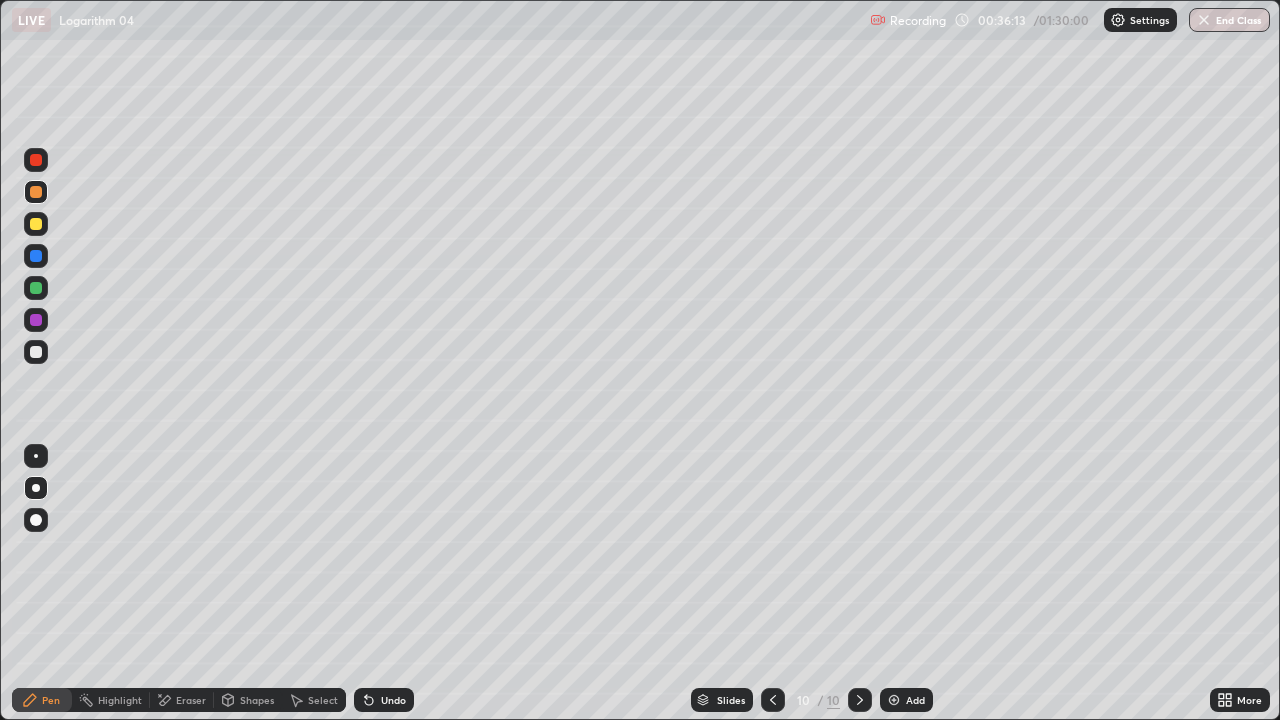 click at bounding box center (36, 224) 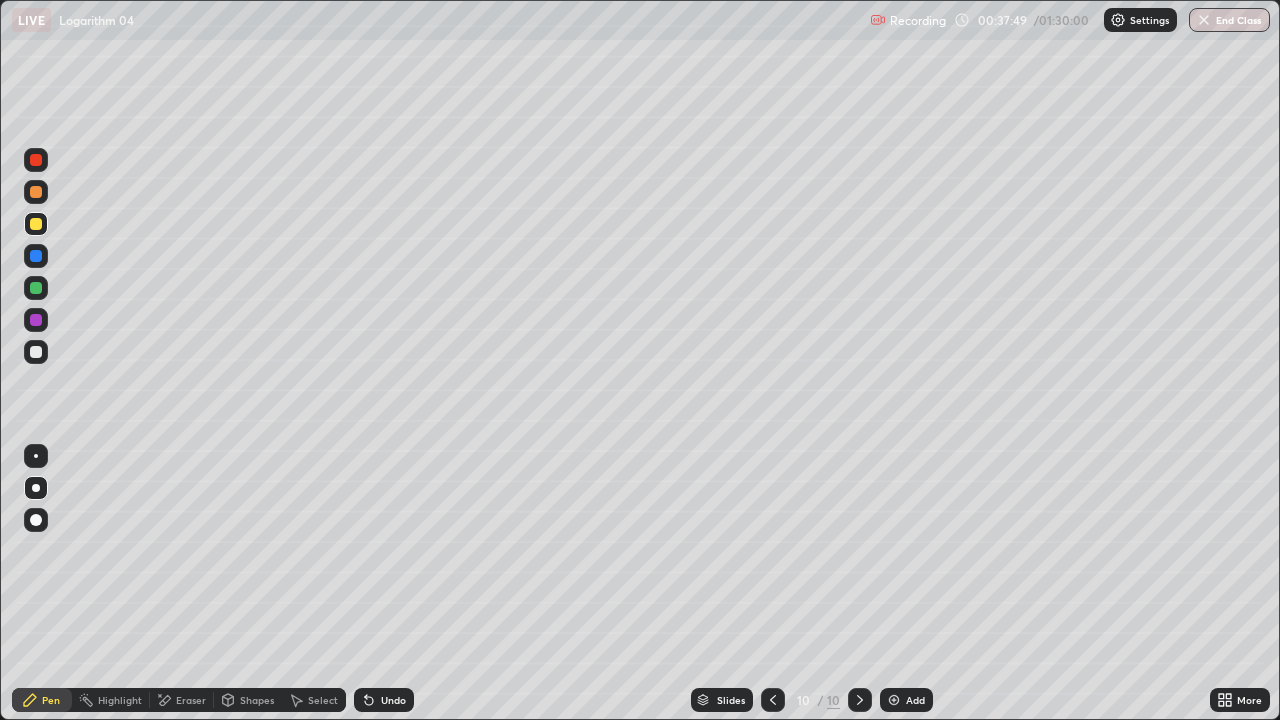 click at bounding box center (36, 192) 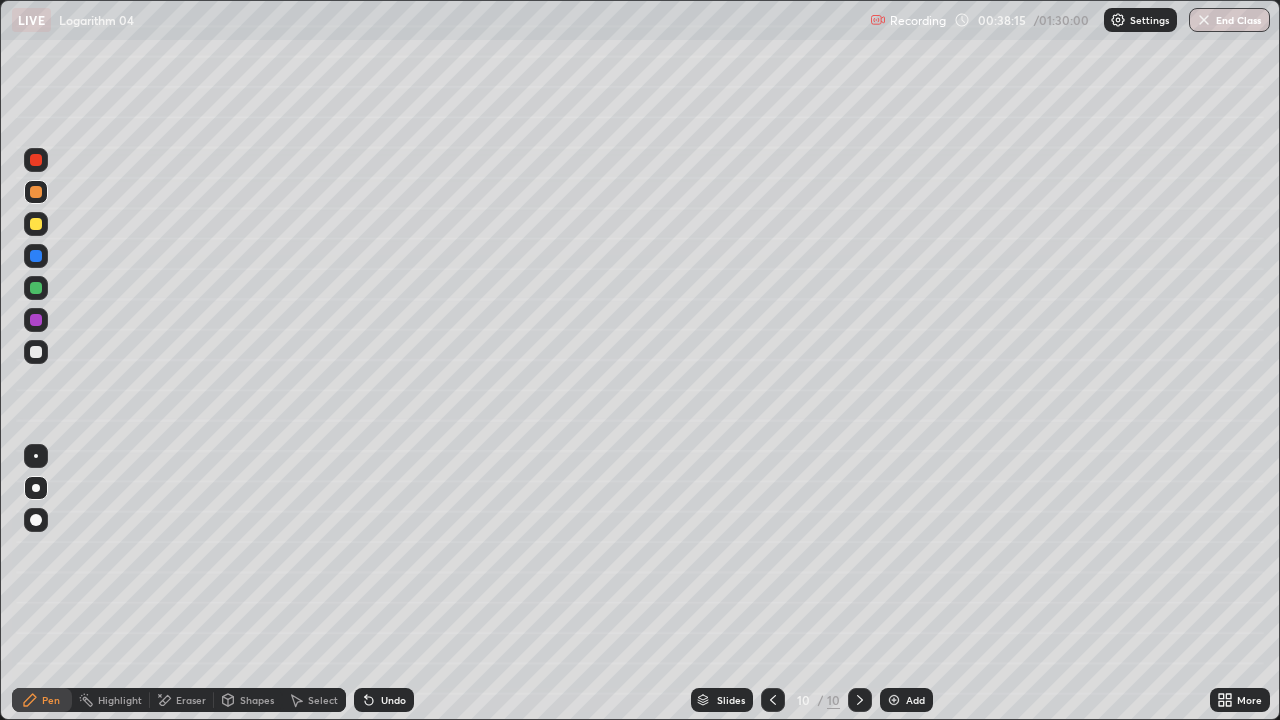 click at bounding box center [36, 352] 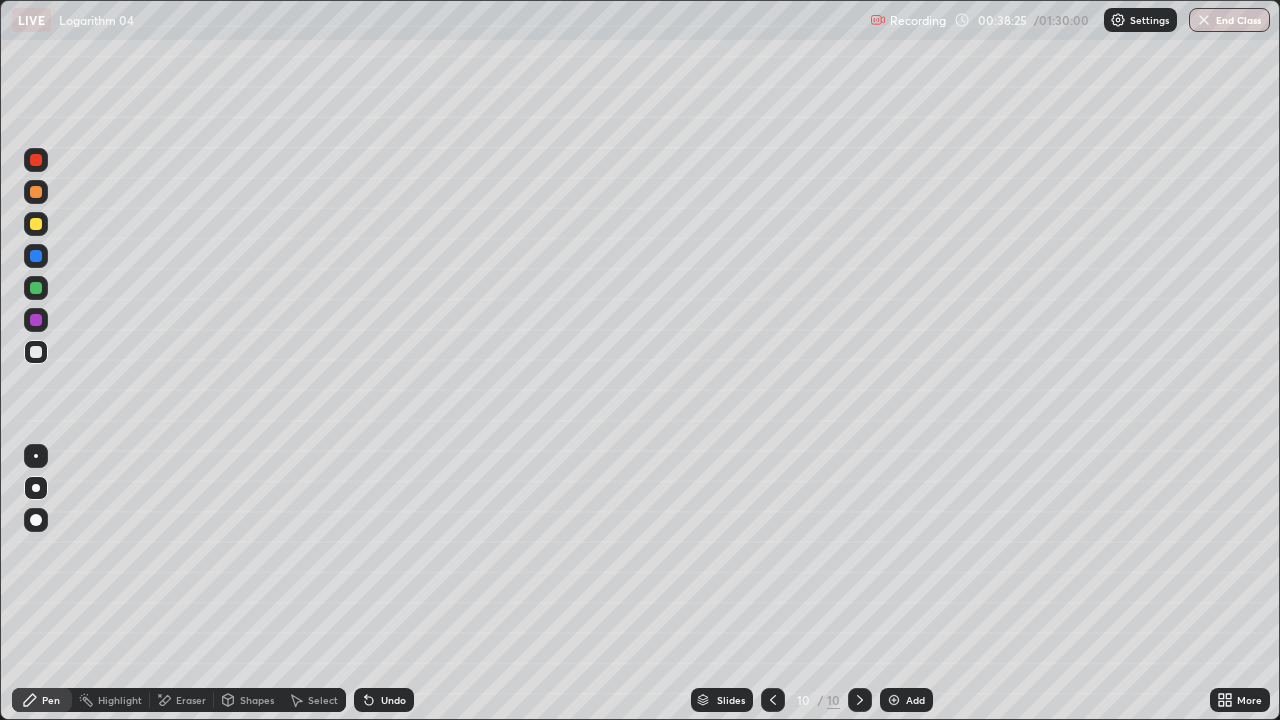 click 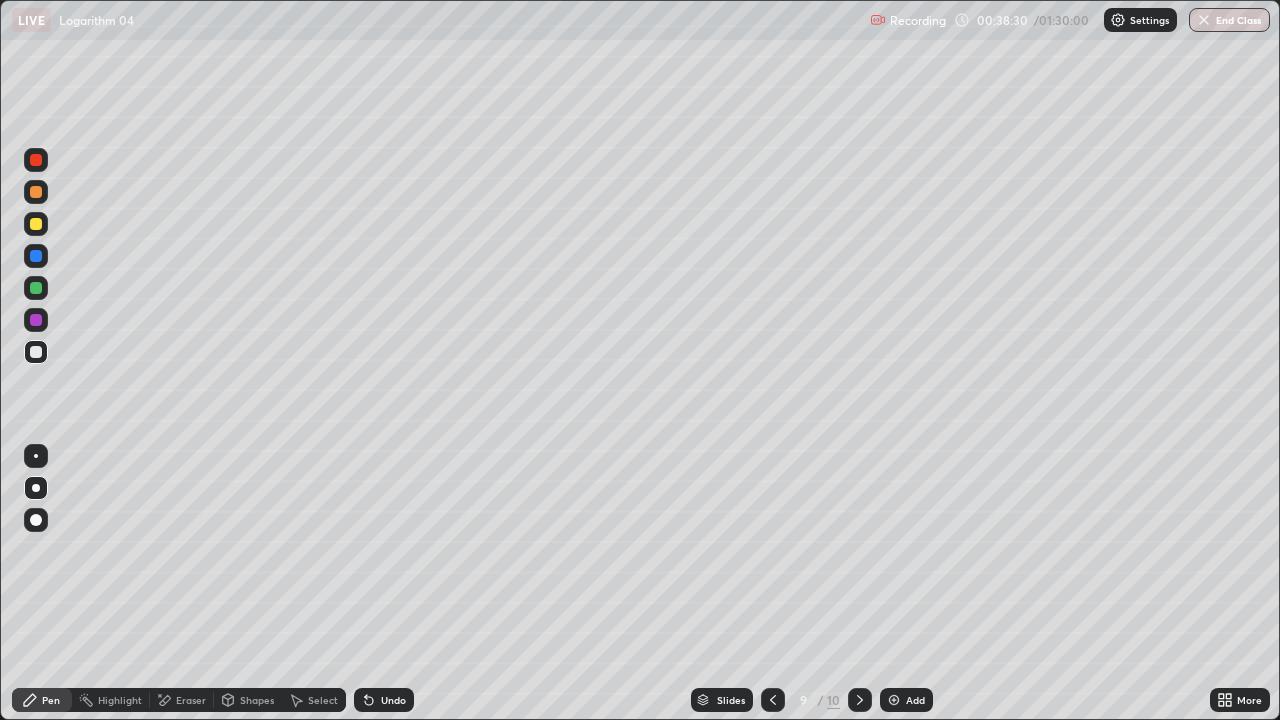 click on "Eraser" at bounding box center [191, 700] 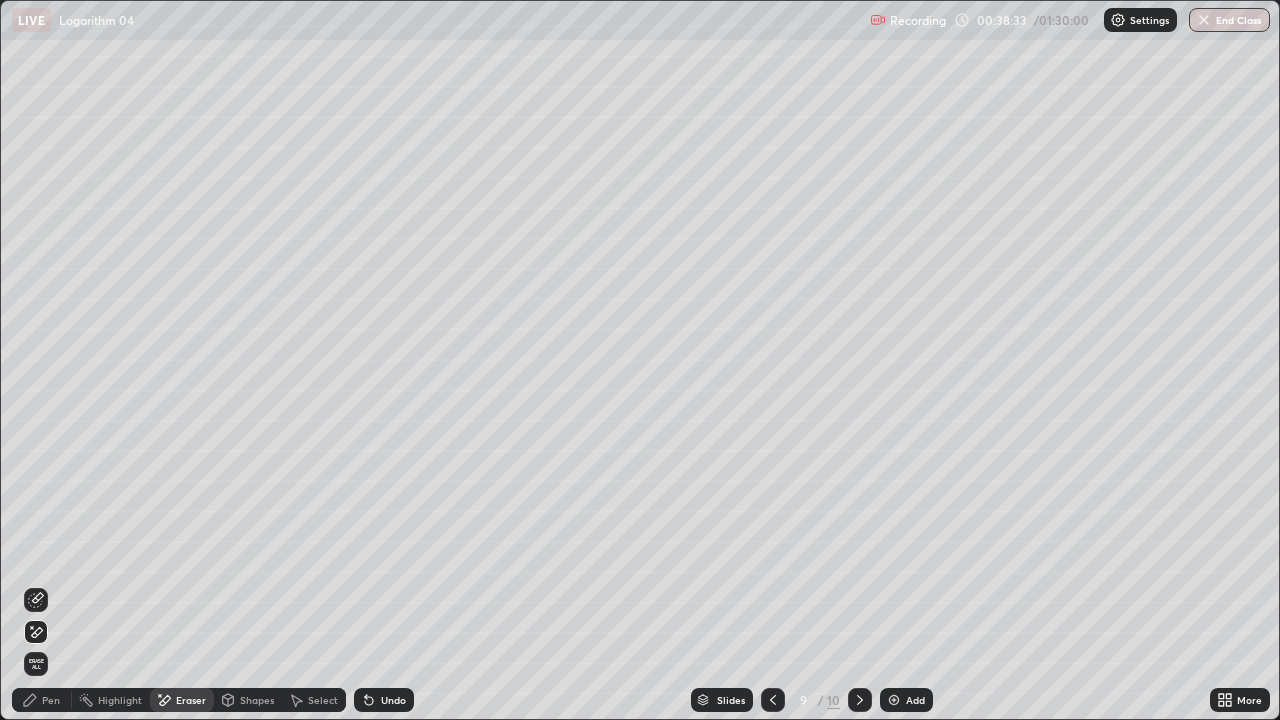click on "Pen" at bounding box center (51, 700) 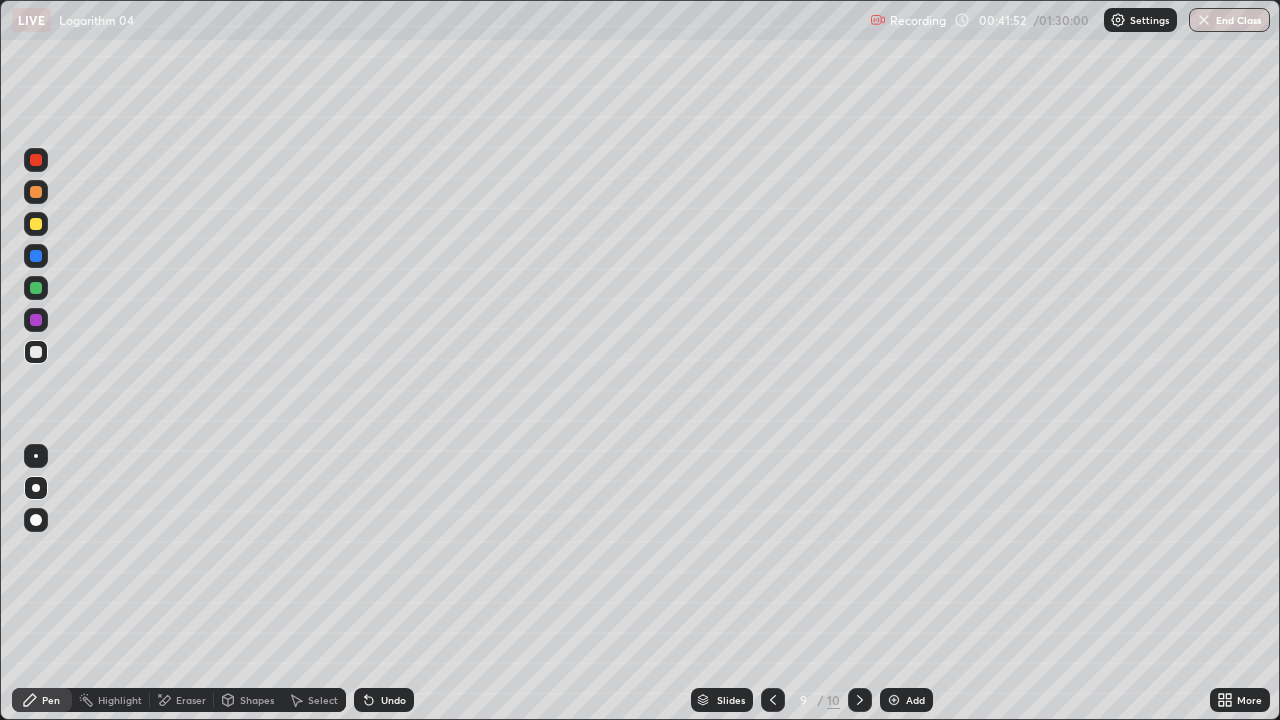 click at bounding box center (36, 224) 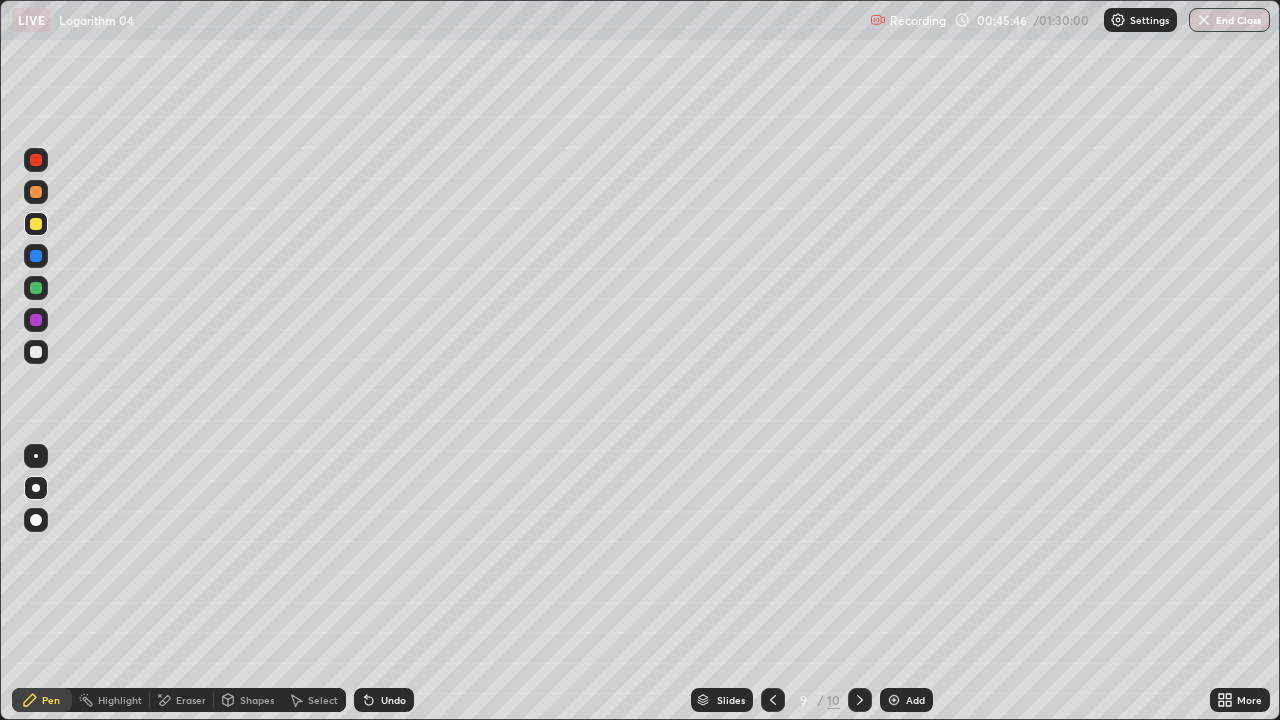 click at bounding box center (36, 256) 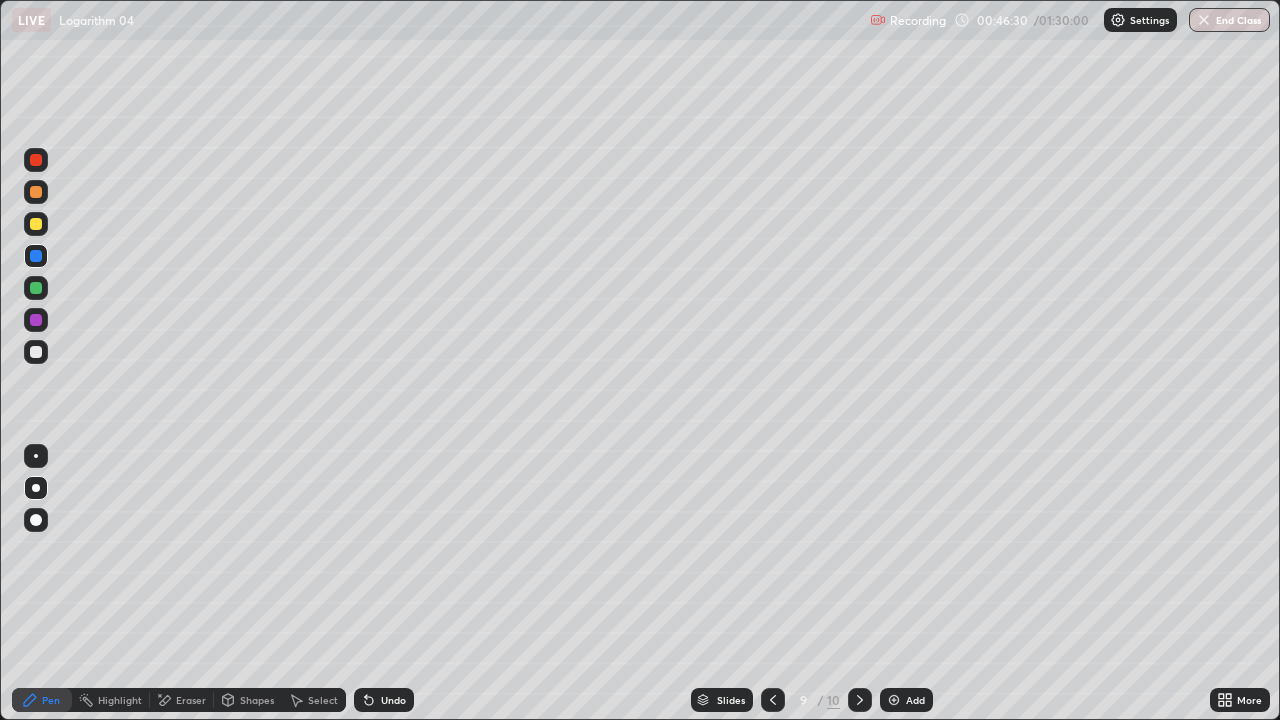 click 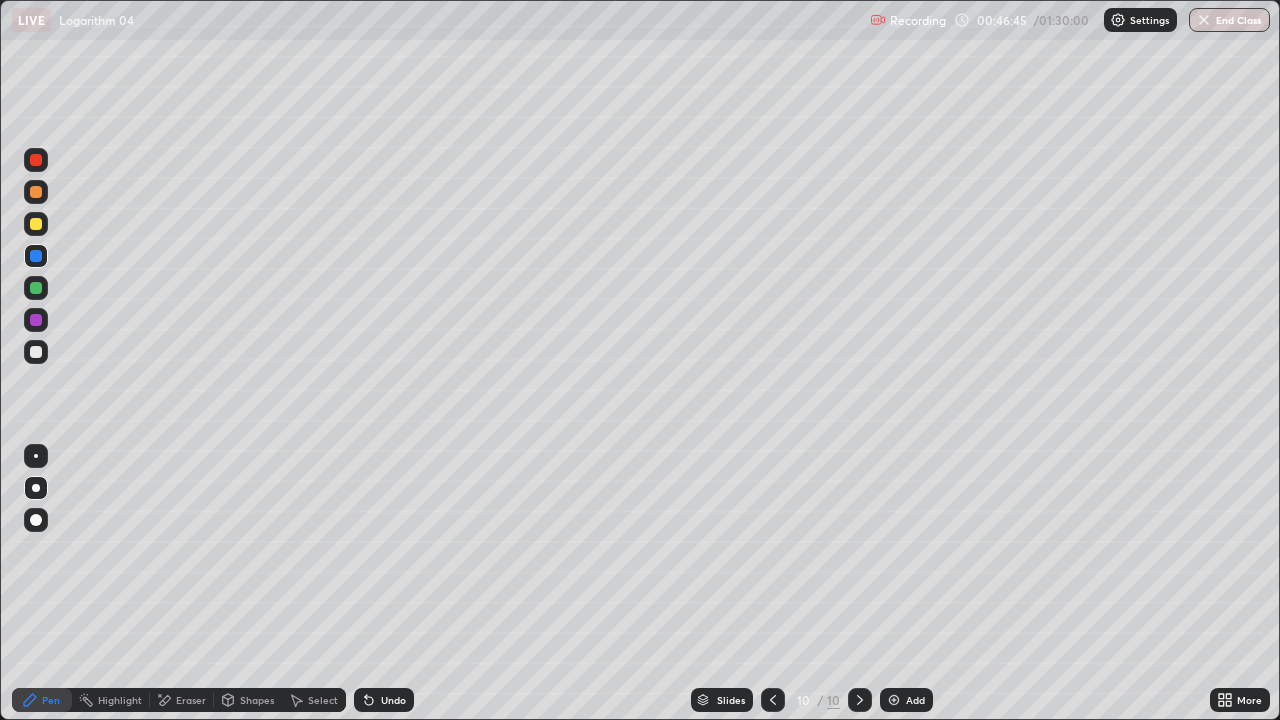 click 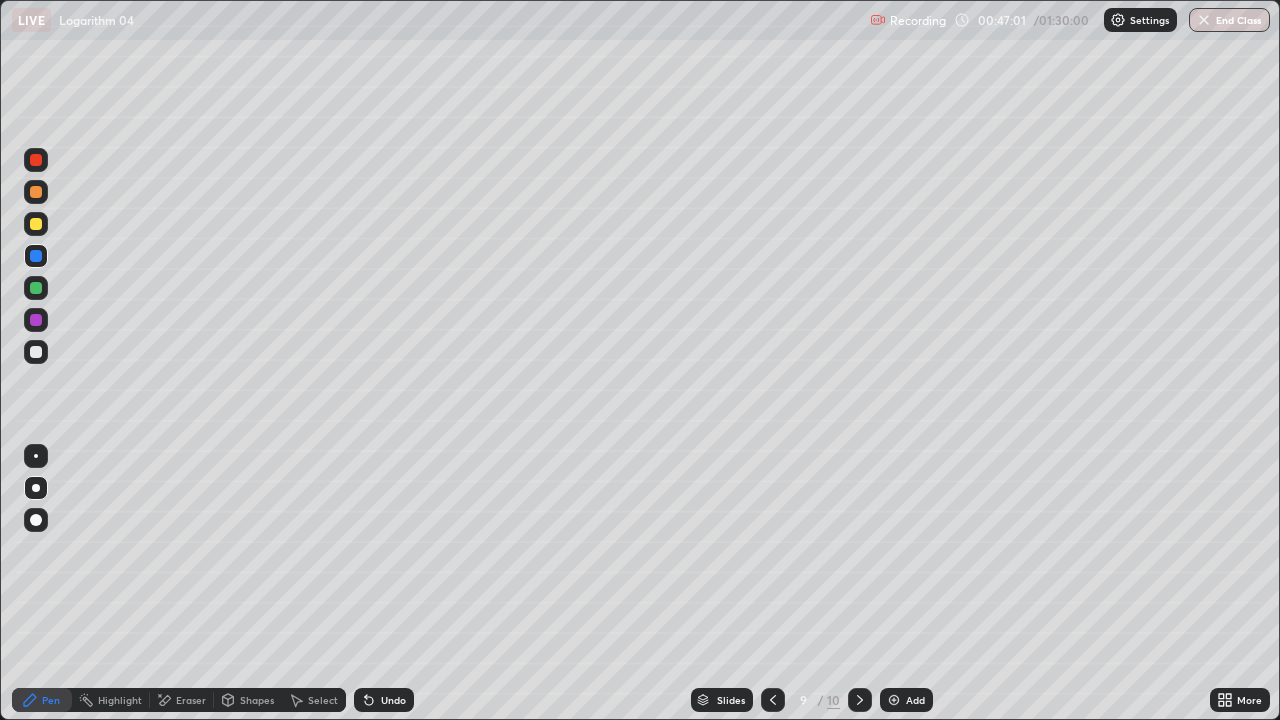 click 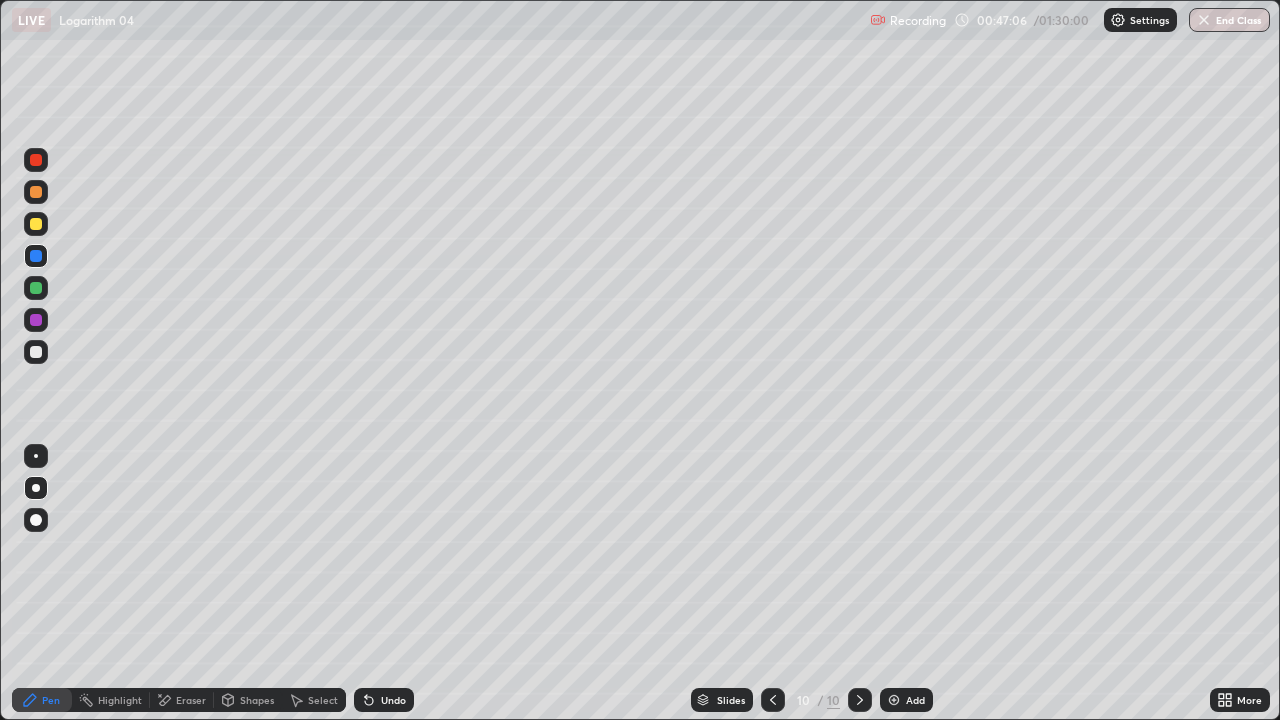 click on "Eraser" at bounding box center [191, 700] 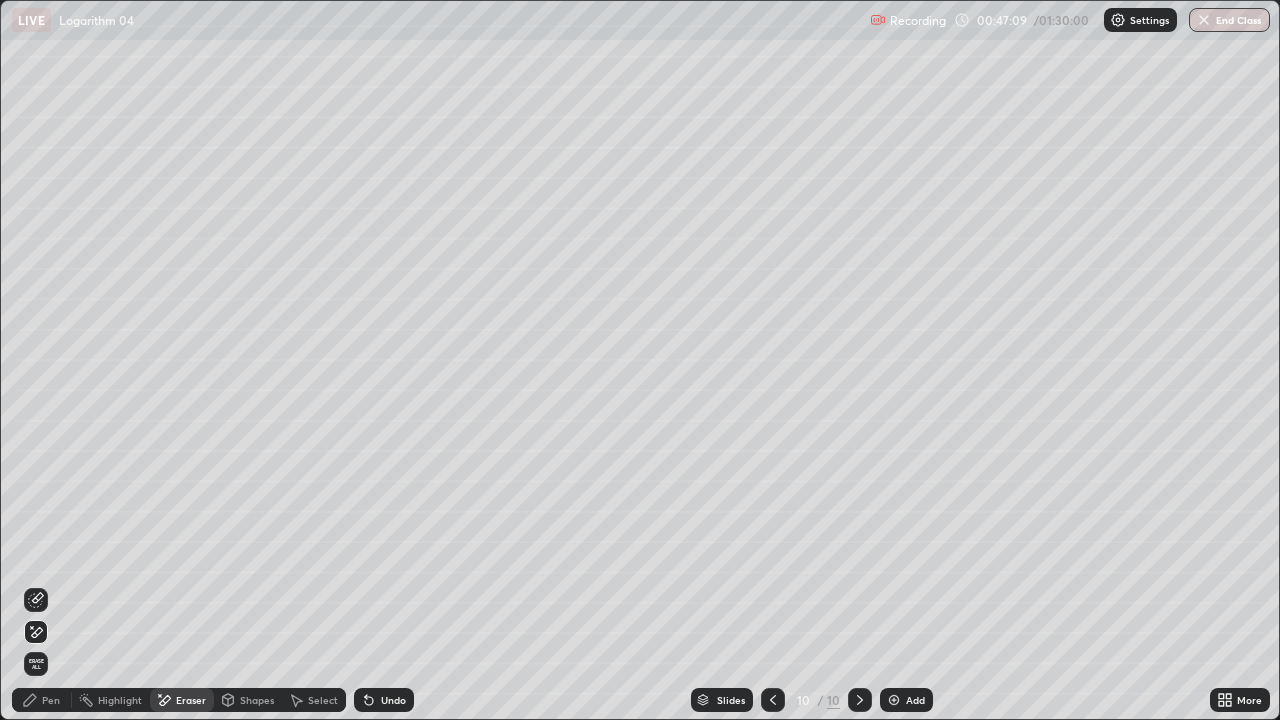 click 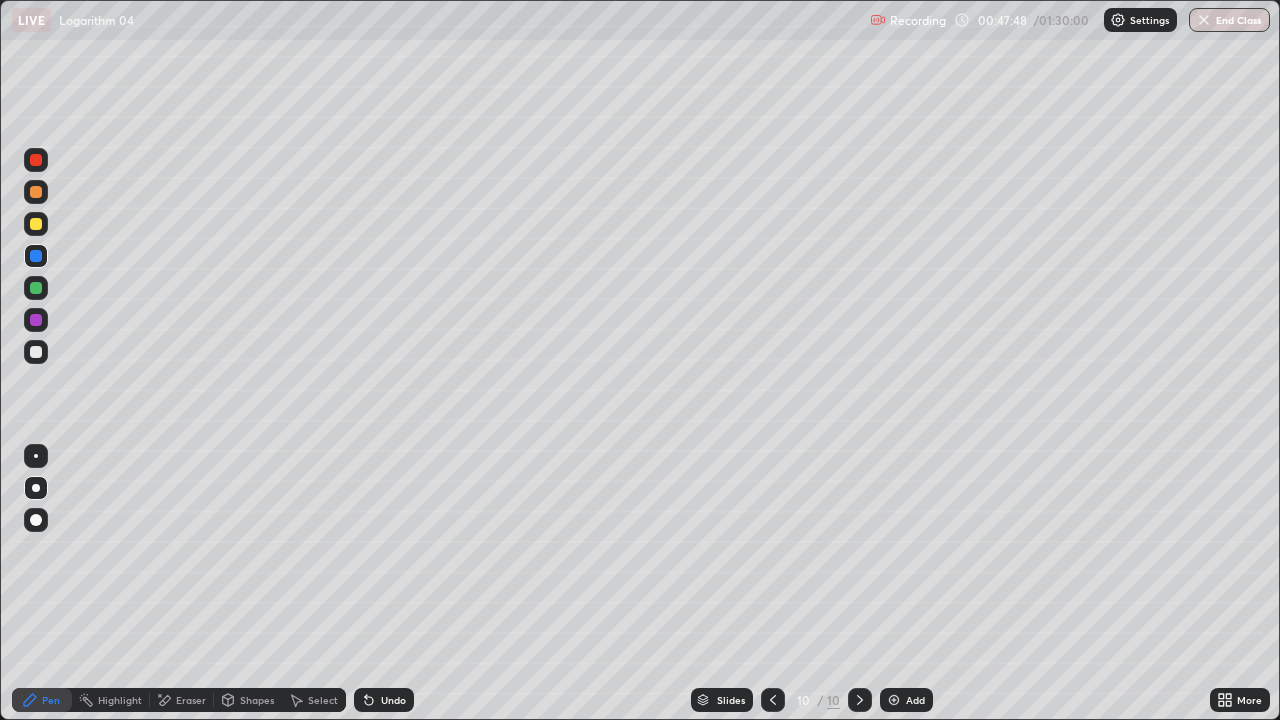 click at bounding box center [36, 288] 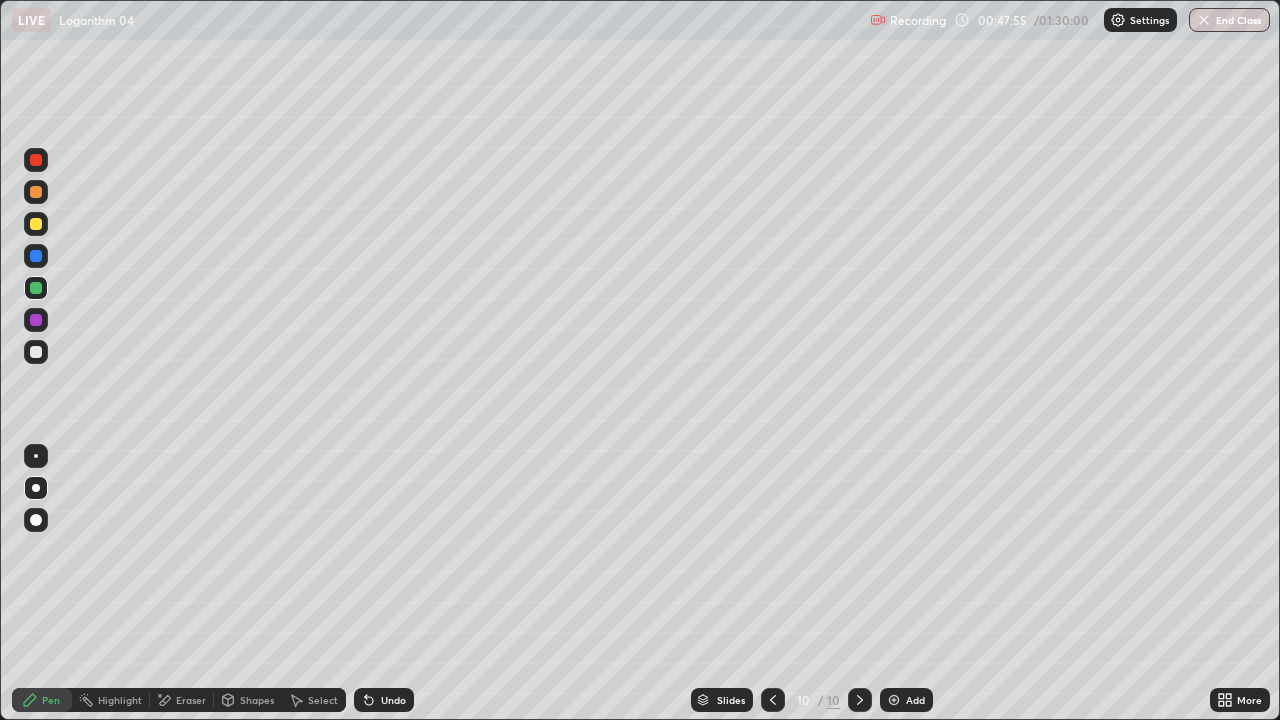 click on "Undo" at bounding box center [393, 700] 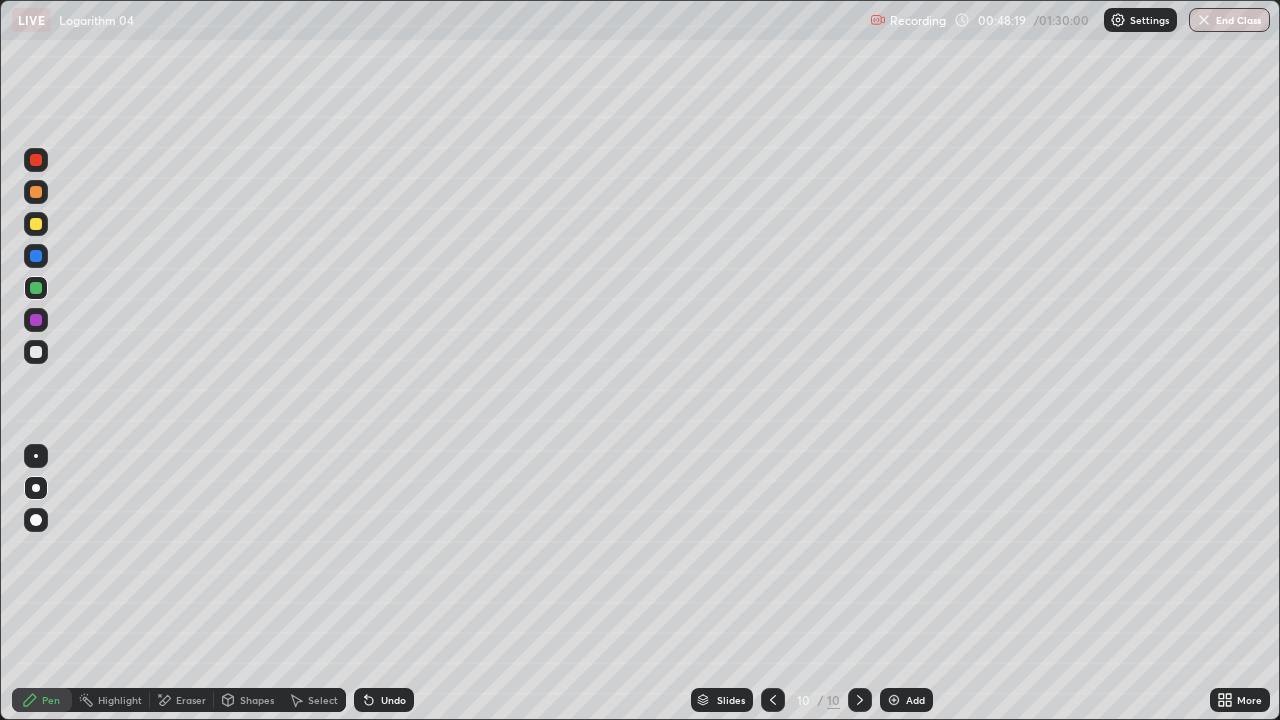 click on "Eraser" at bounding box center [191, 700] 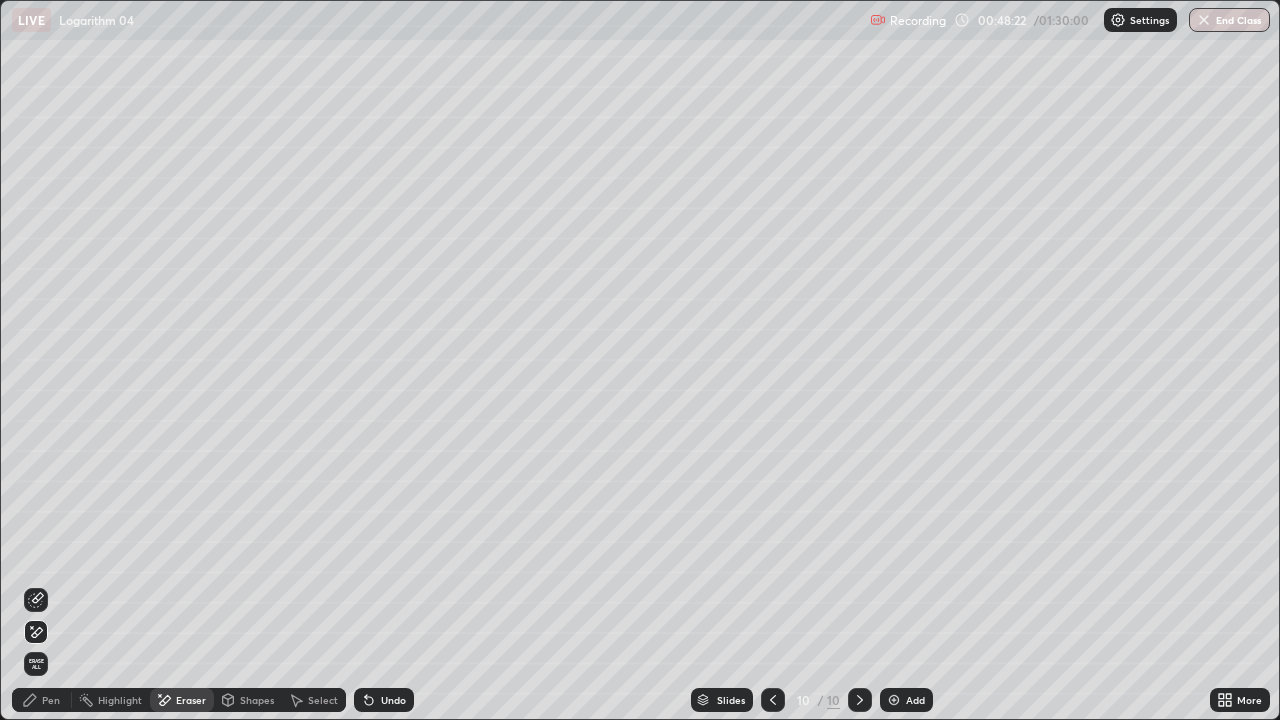 click on "Pen" at bounding box center (51, 700) 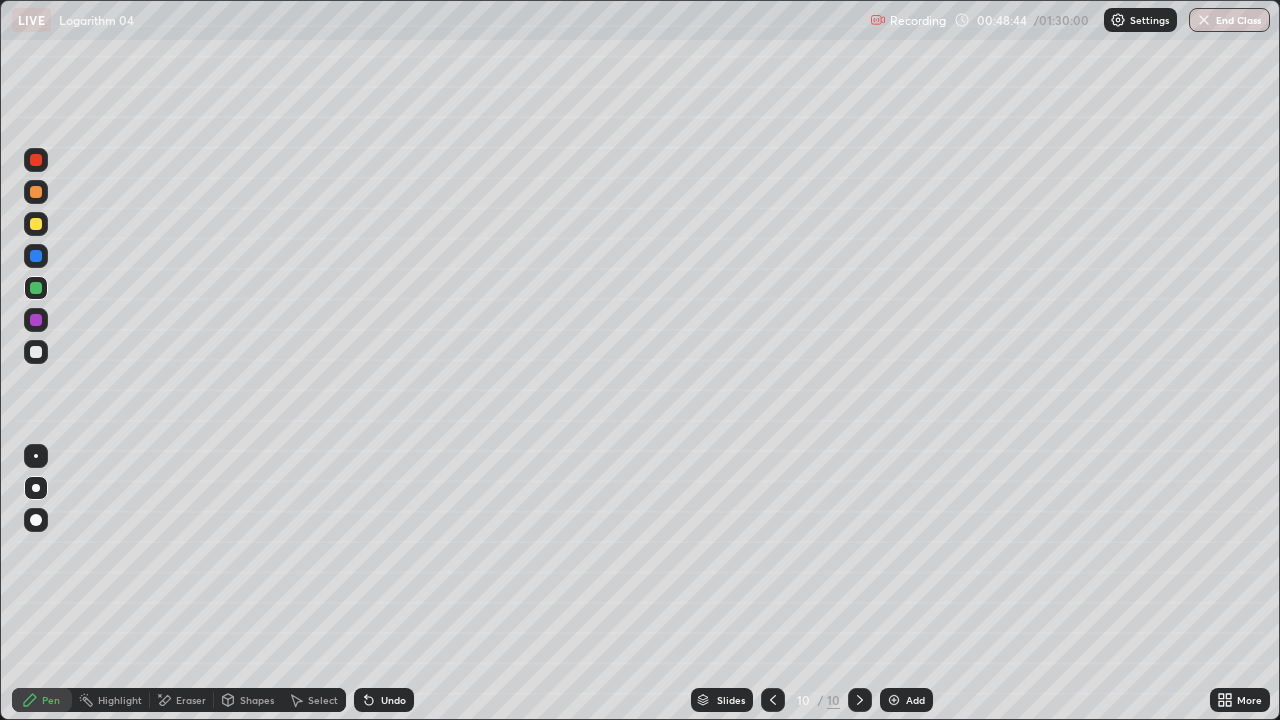 click on "Add" at bounding box center [915, 700] 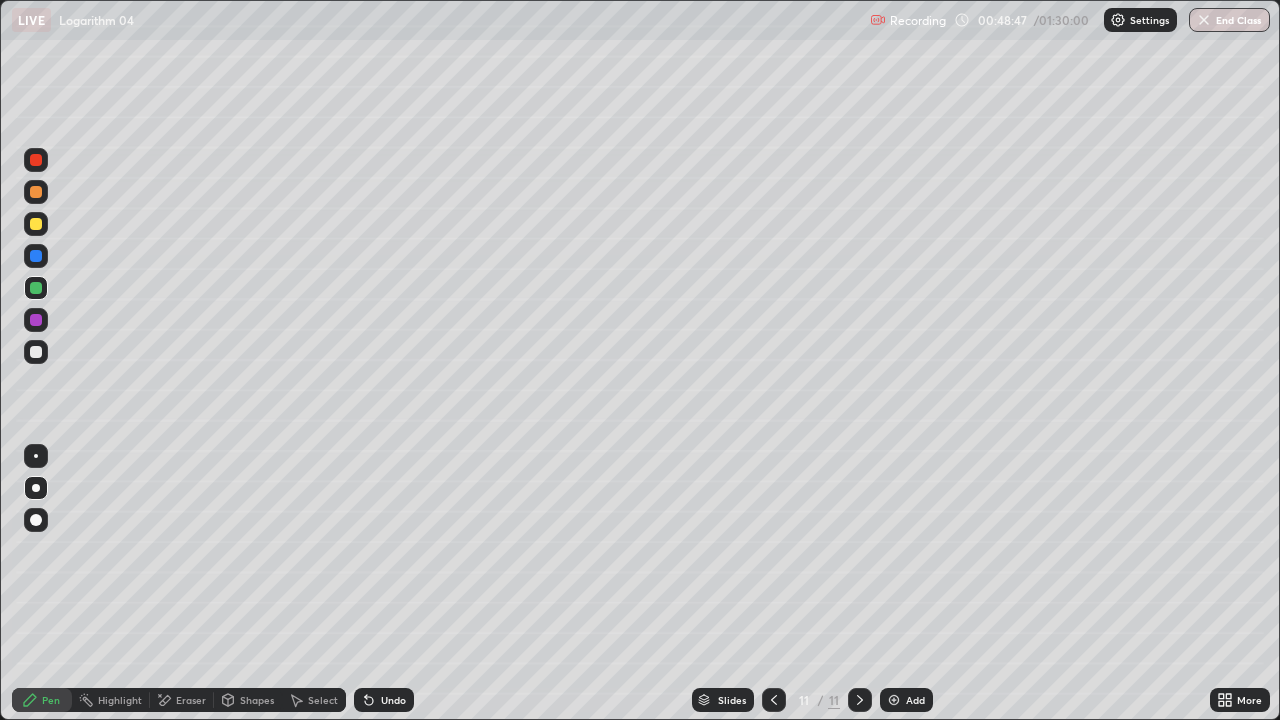 click at bounding box center (36, 224) 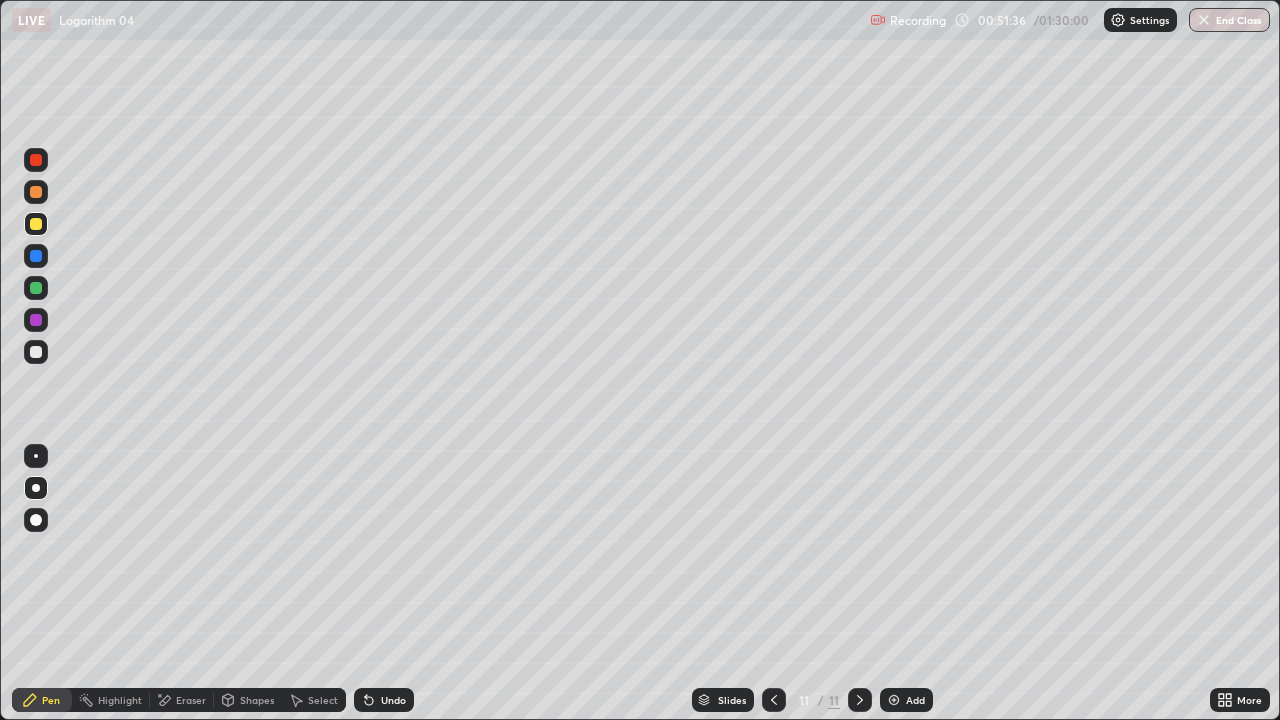 click 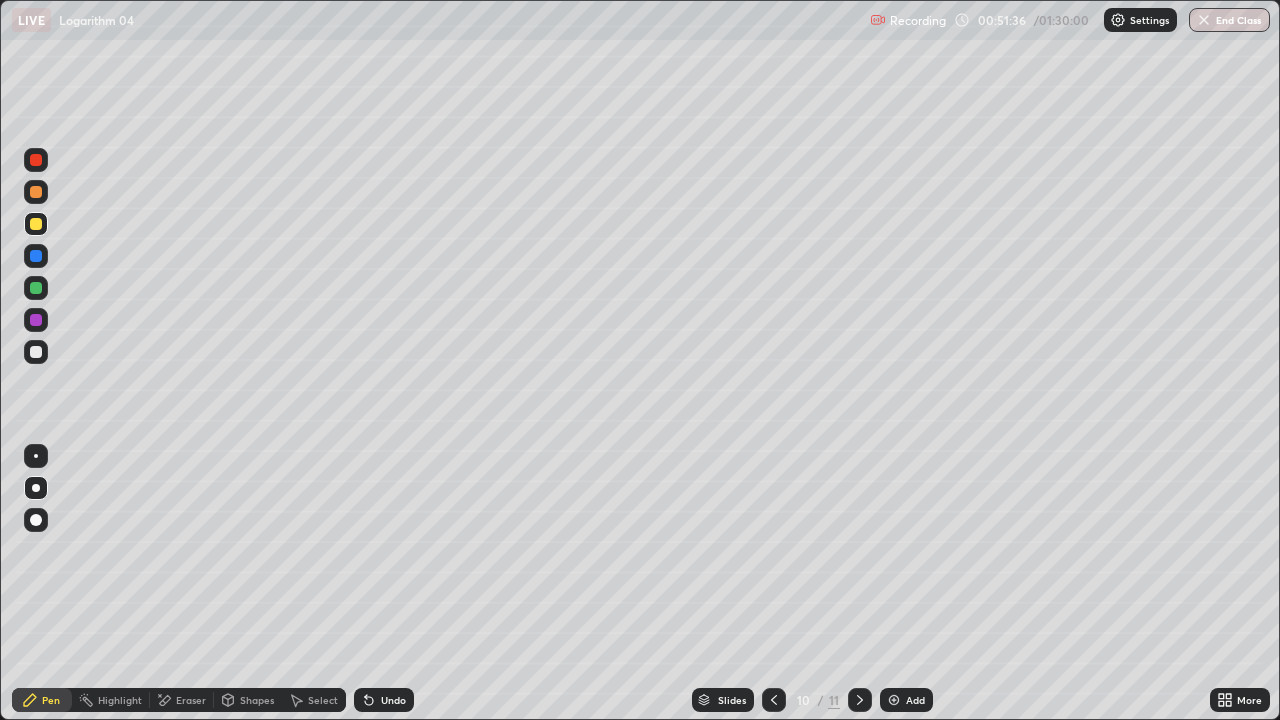 click 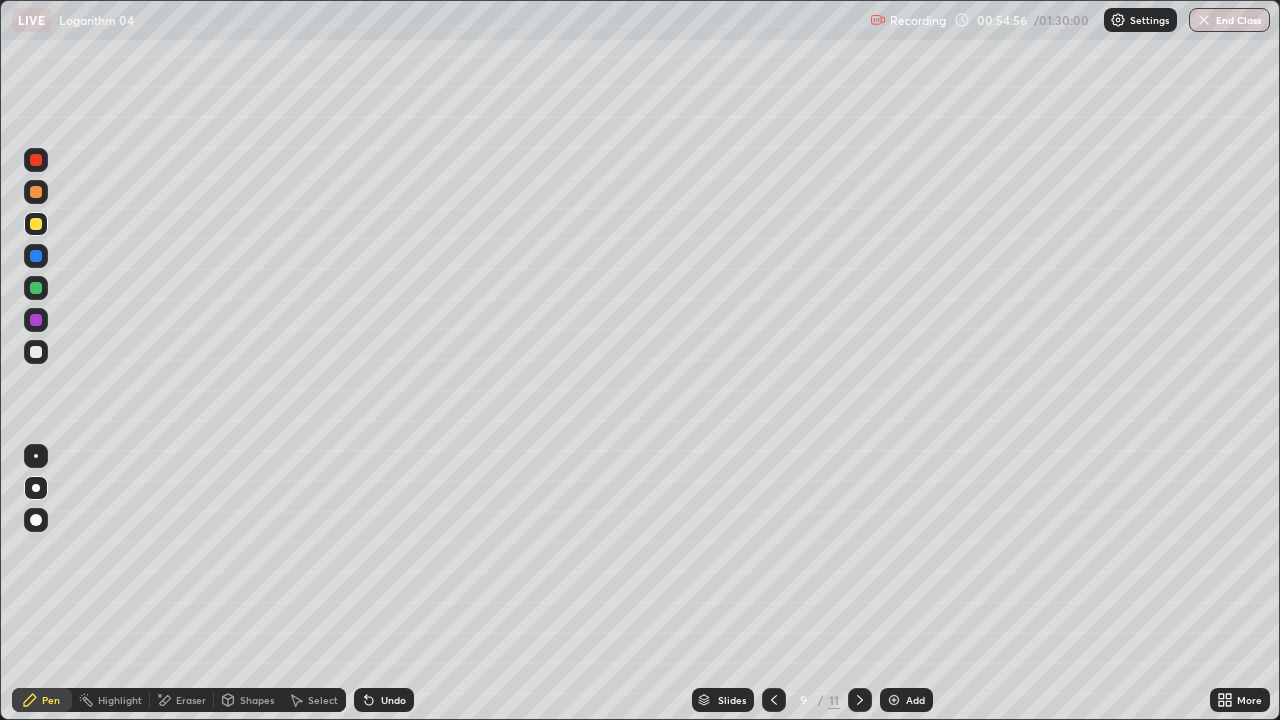 click at bounding box center (860, 700) 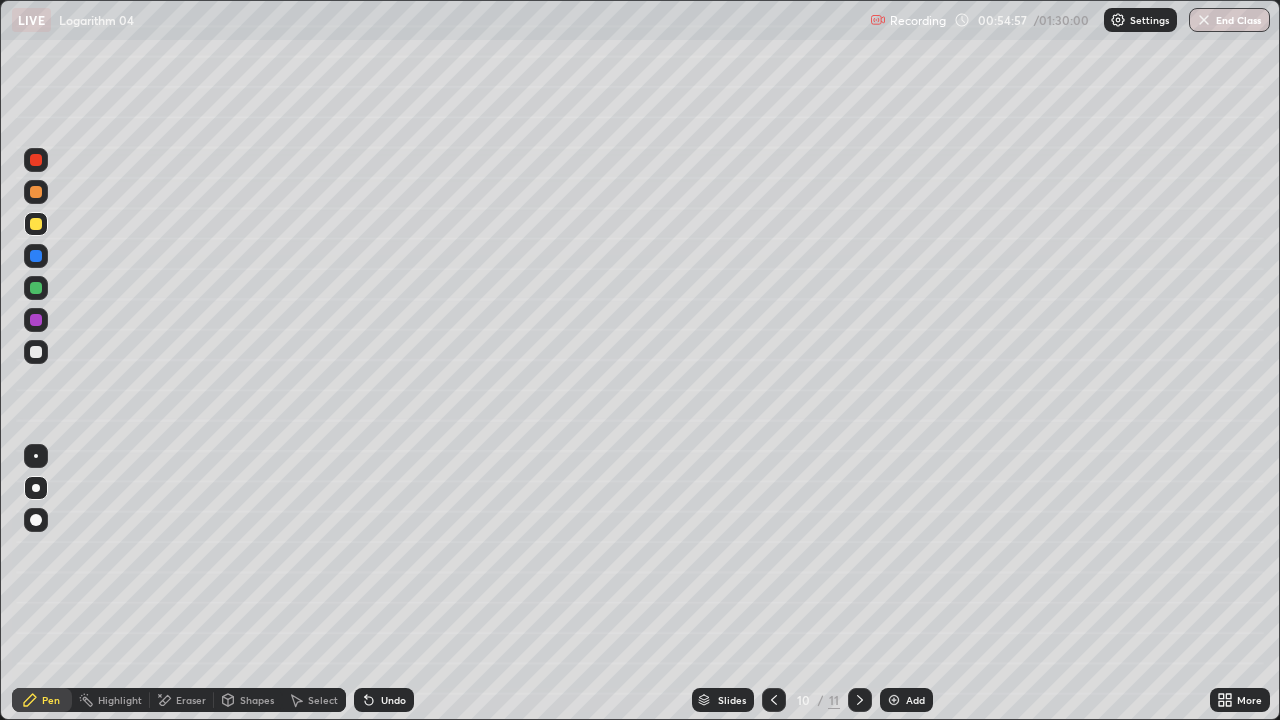 click 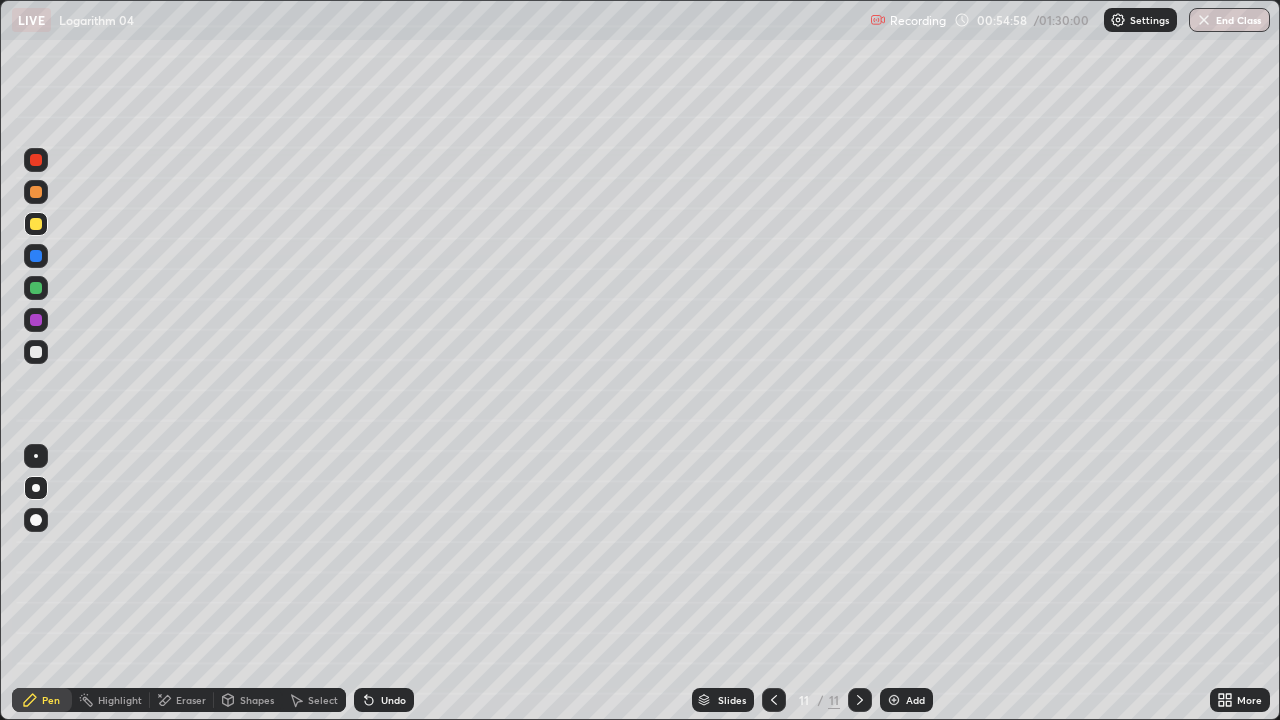 click at bounding box center [894, 700] 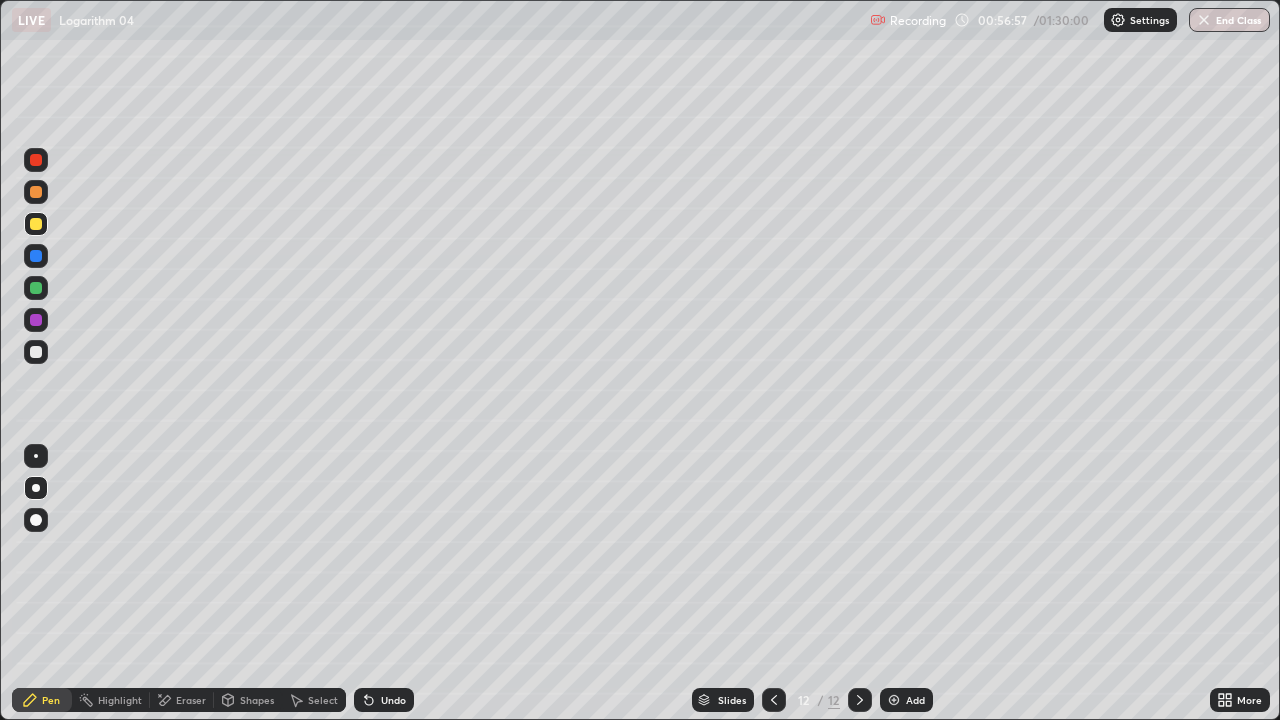 click 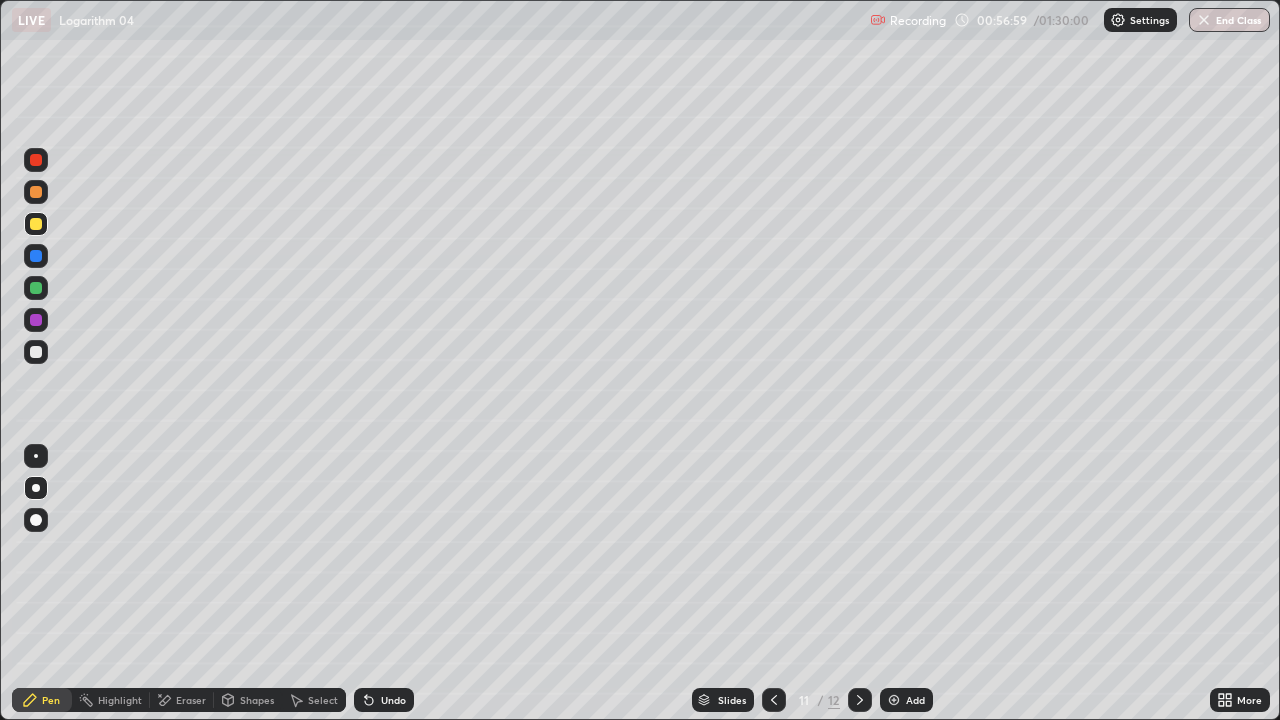 click 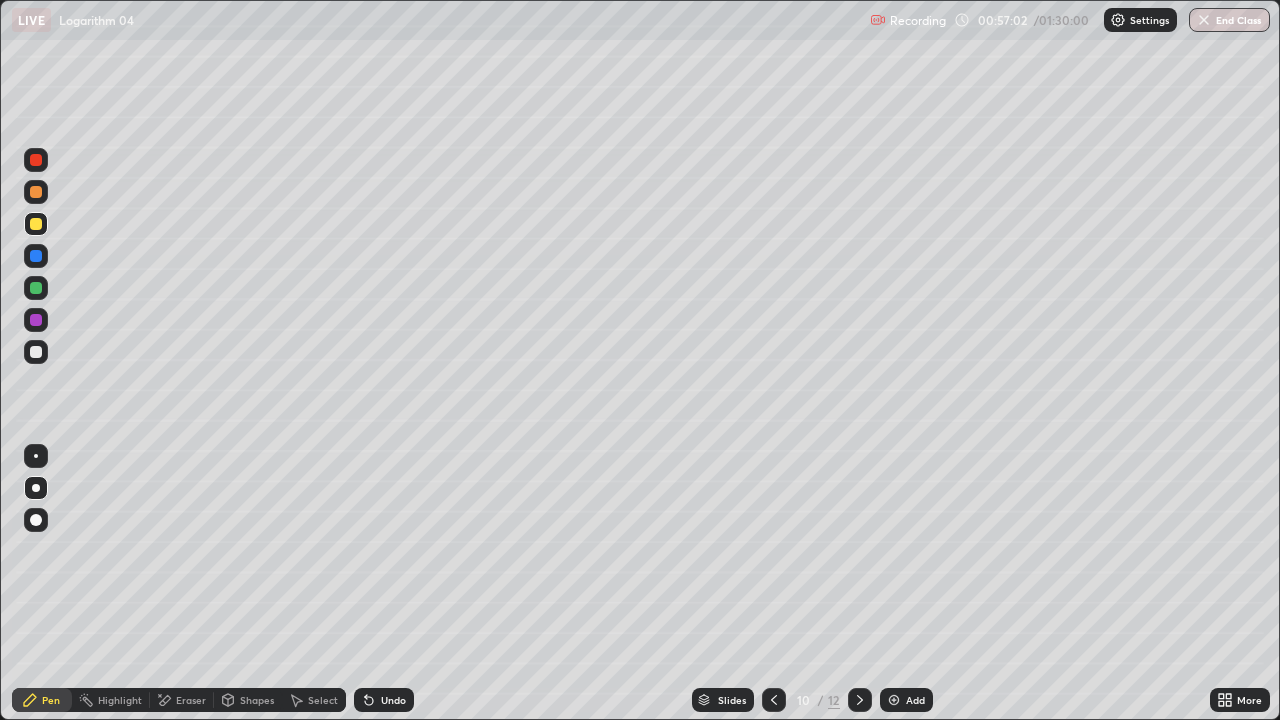 click on "Select" at bounding box center (323, 700) 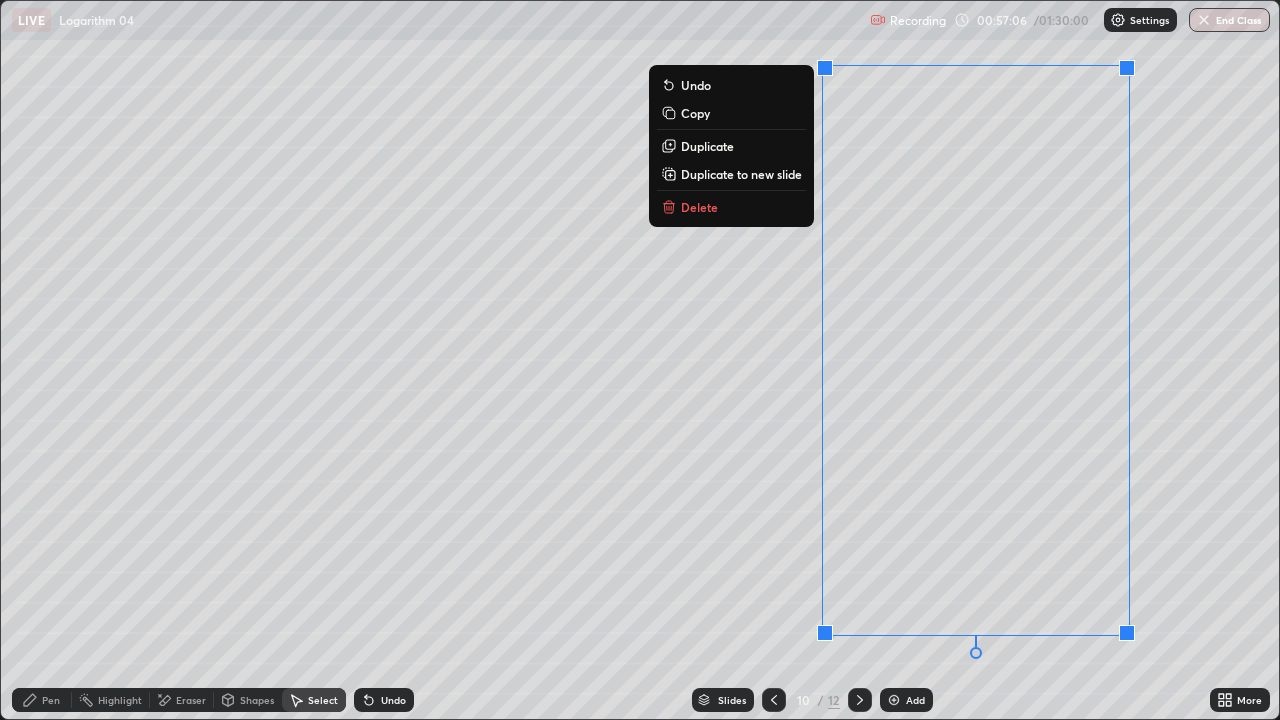 click on "Duplicate to new slide" at bounding box center (741, 174) 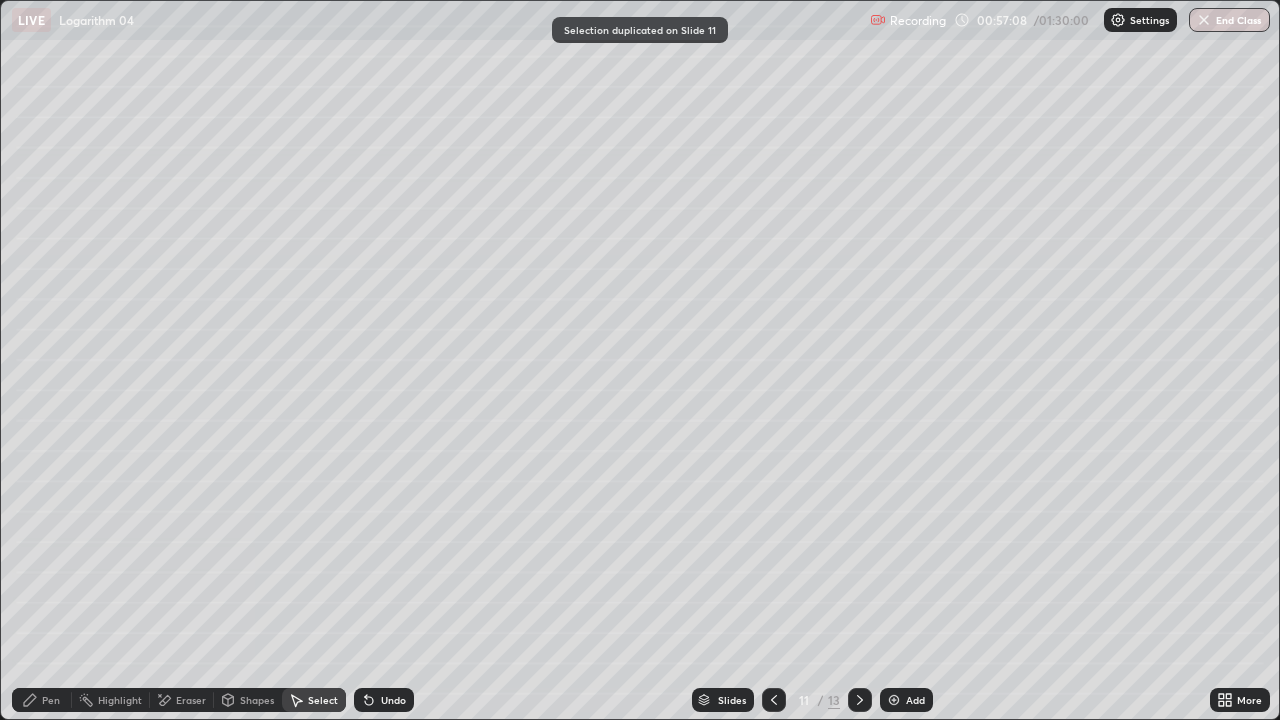 click on "Pen" at bounding box center [51, 700] 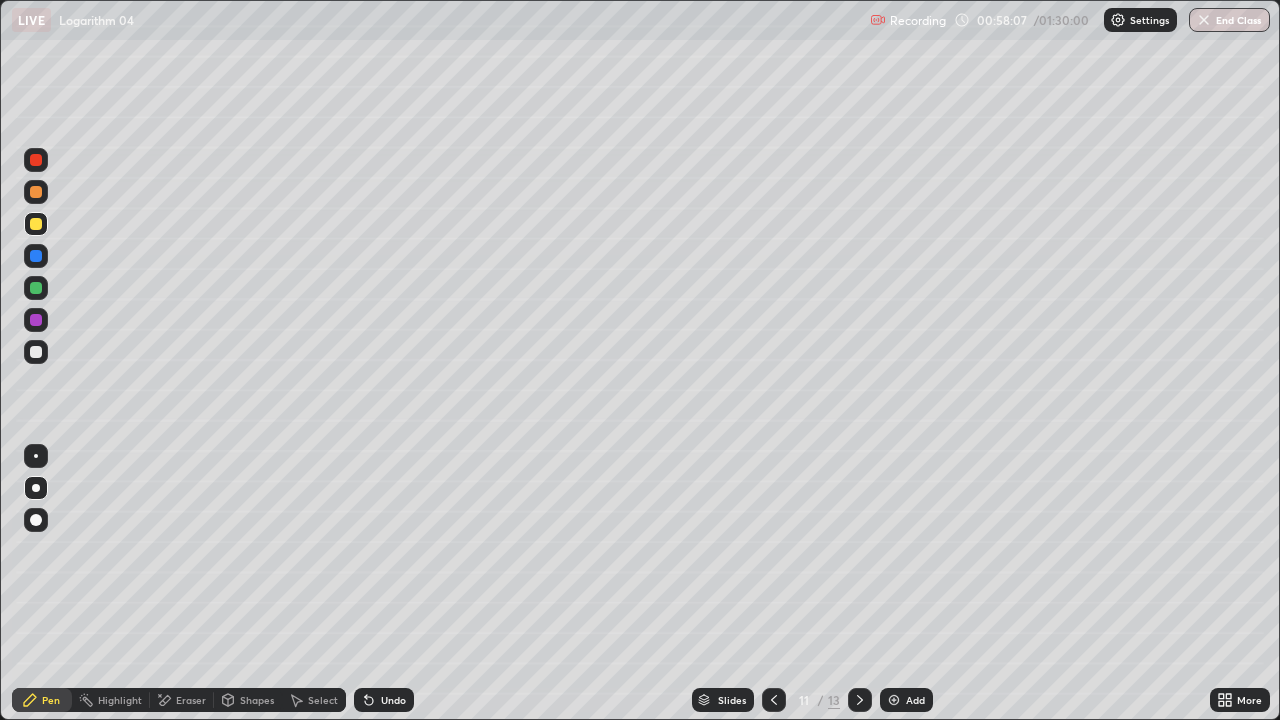 click at bounding box center (860, 700) 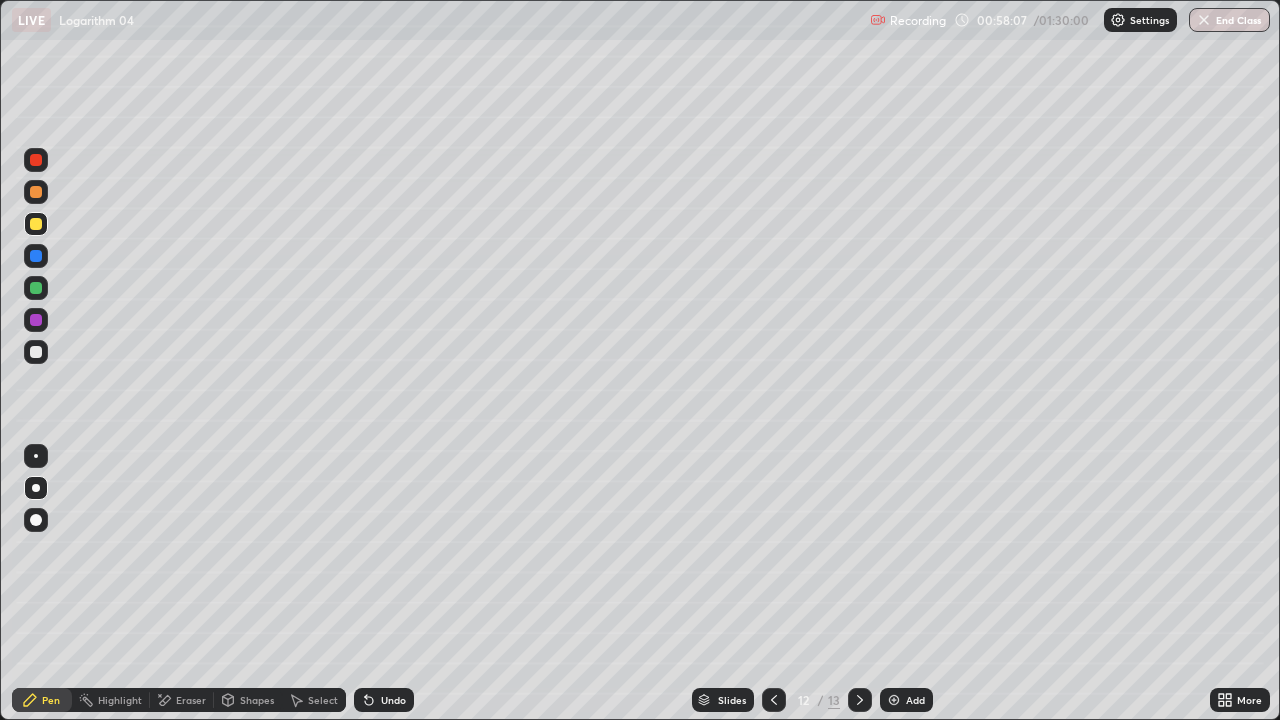 click 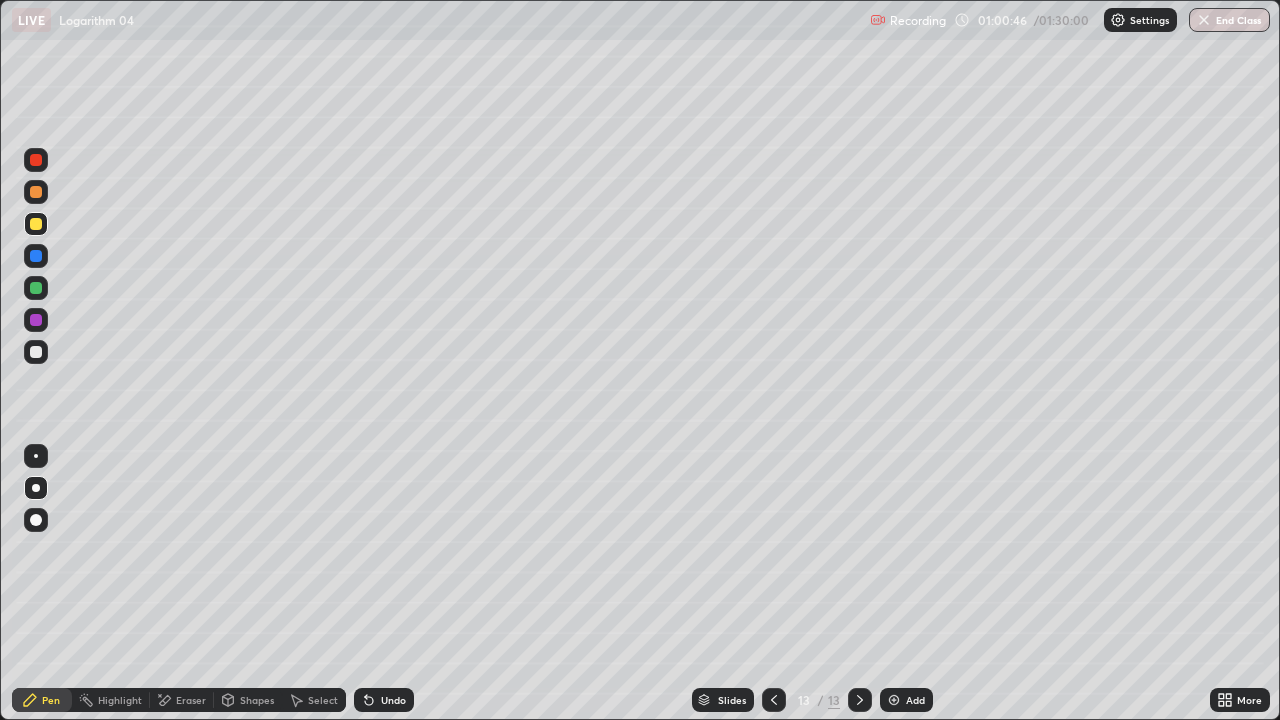 click on "Add" at bounding box center [915, 700] 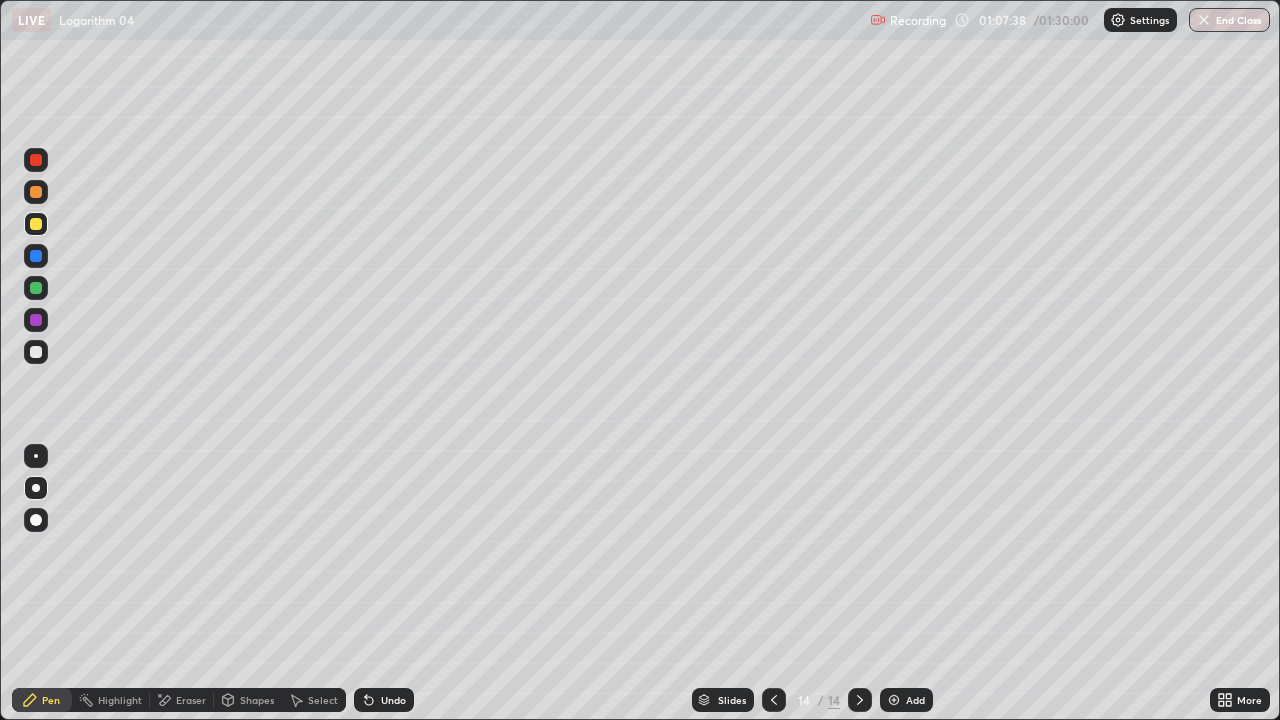 click at bounding box center (36, 288) 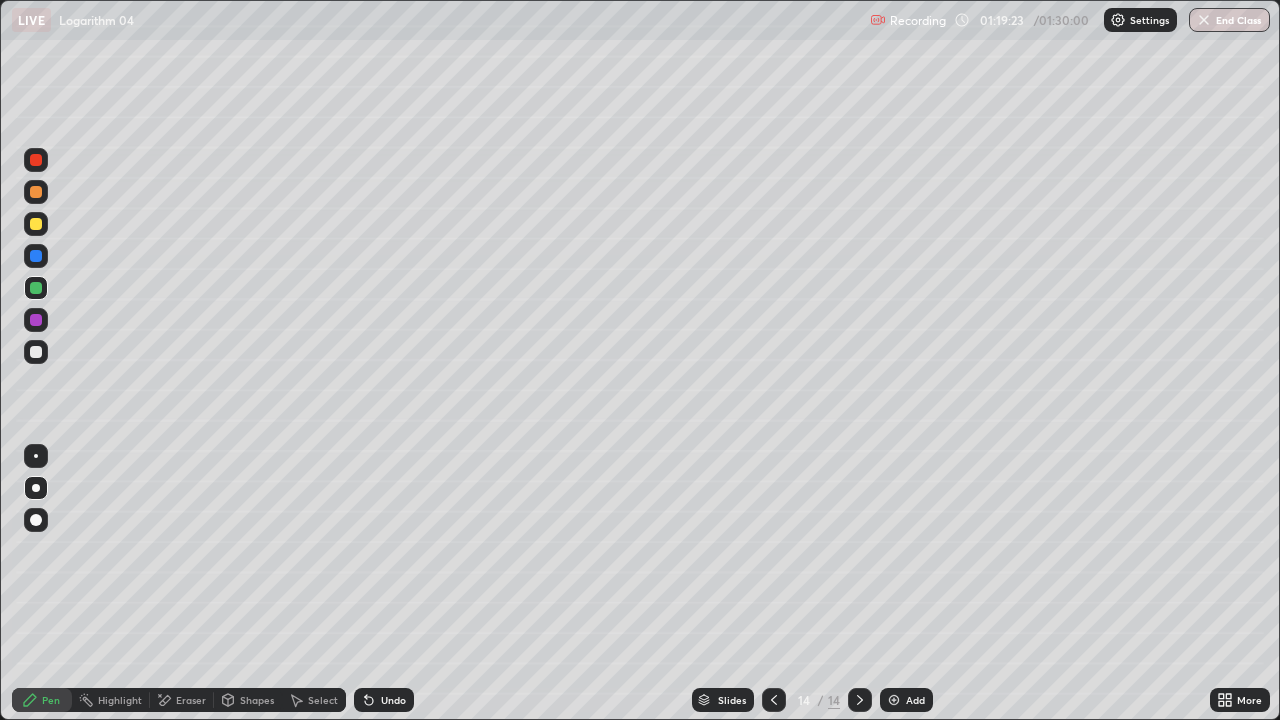 click on "End Class" at bounding box center (1229, 20) 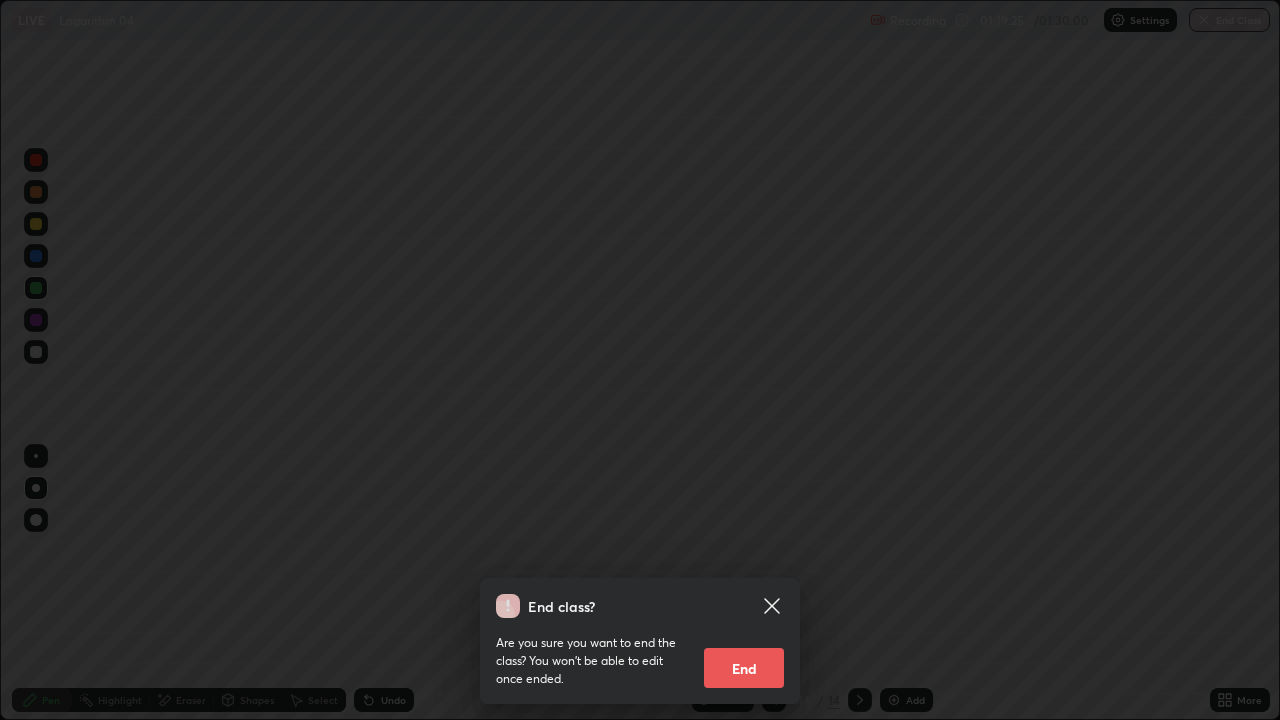 click on "End" at bounding box center [744, 668] 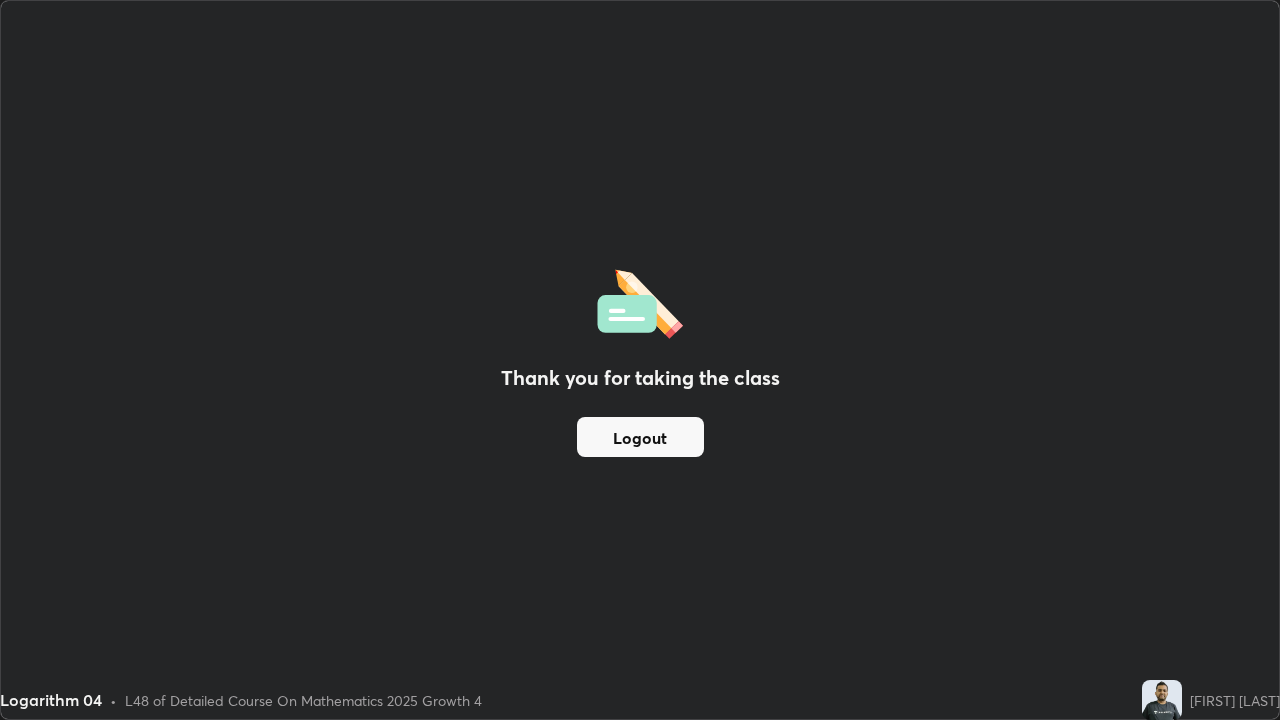 click on "Logout" at bounding box center (640, 437) 